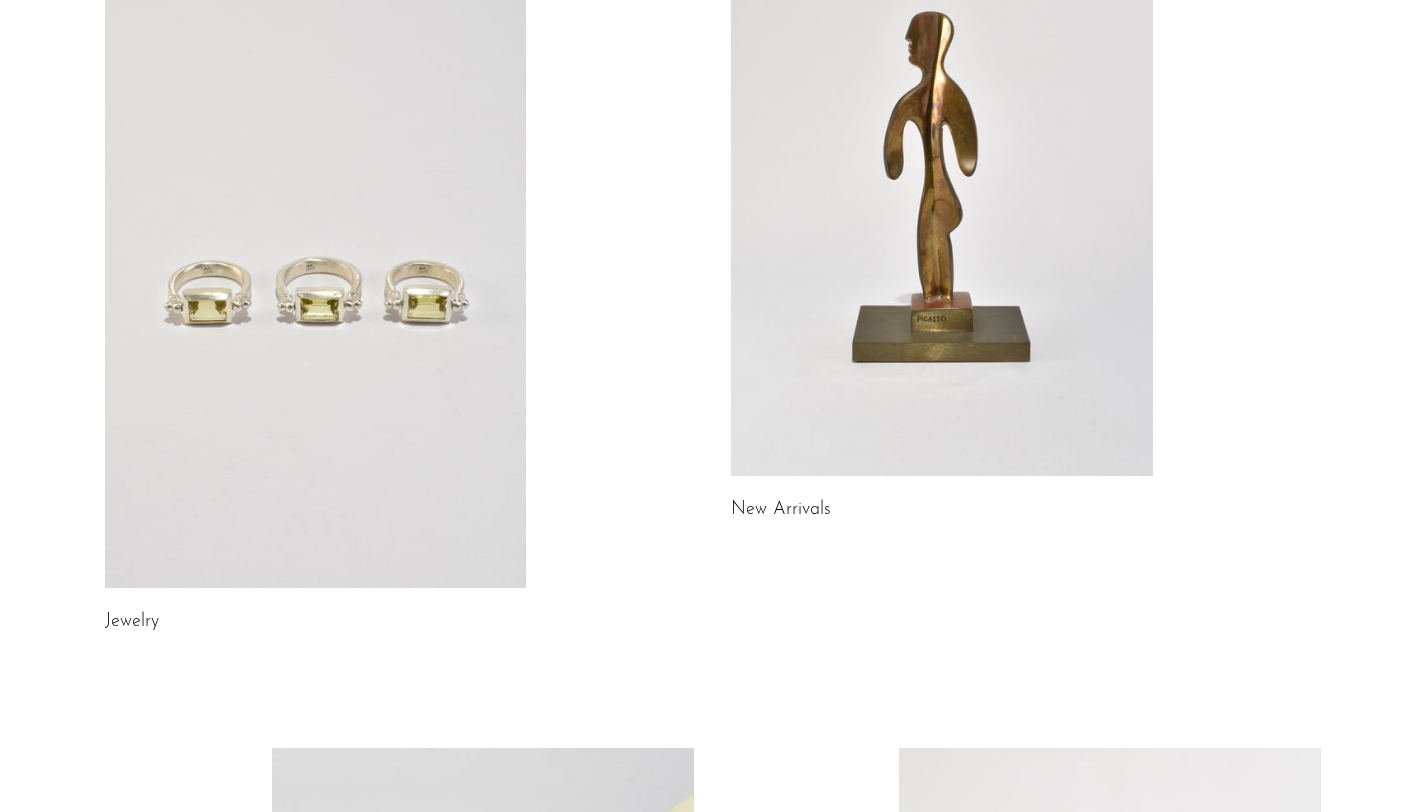 scroll, scrollTop: 224, scrollLeft: 0, axis: vertical 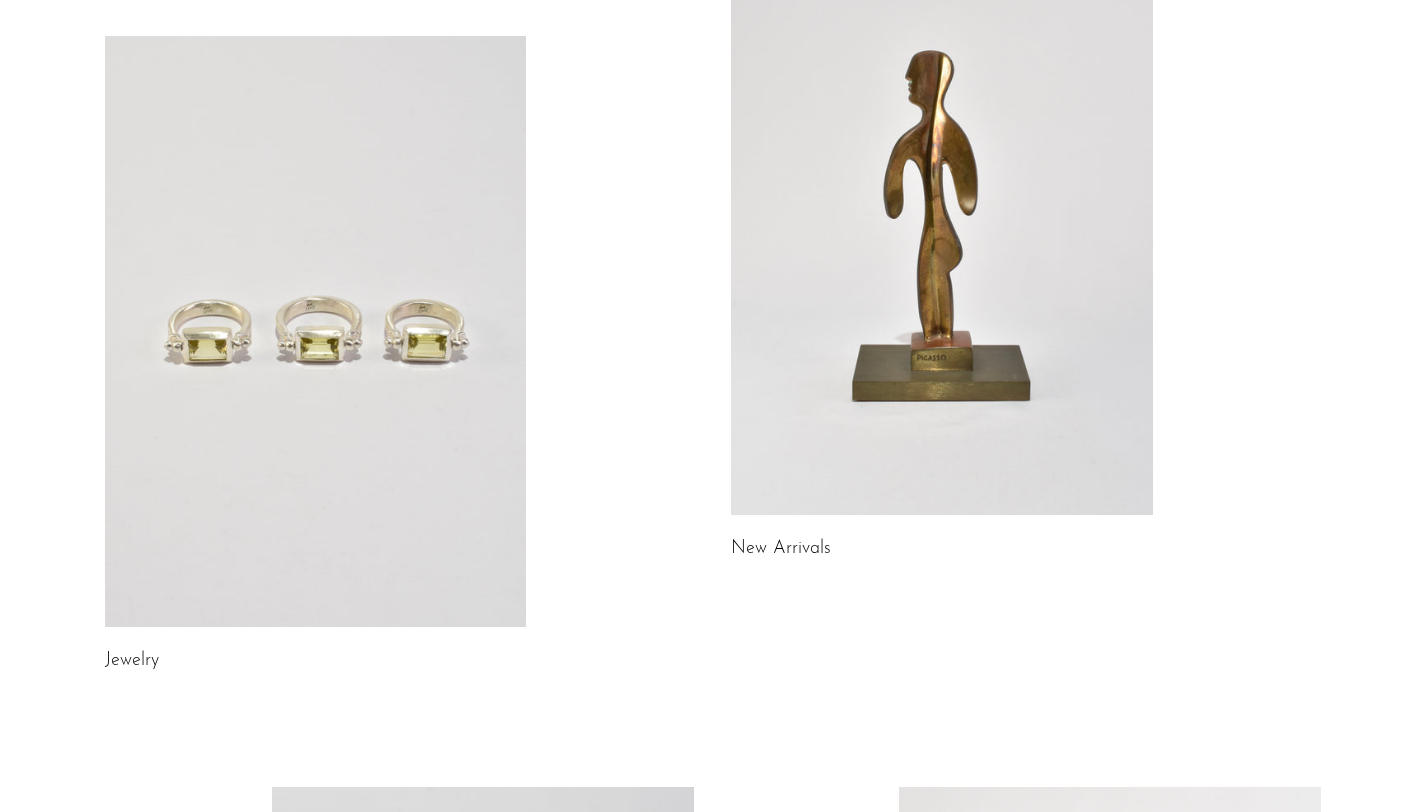 click at bounding box center [316, 331] 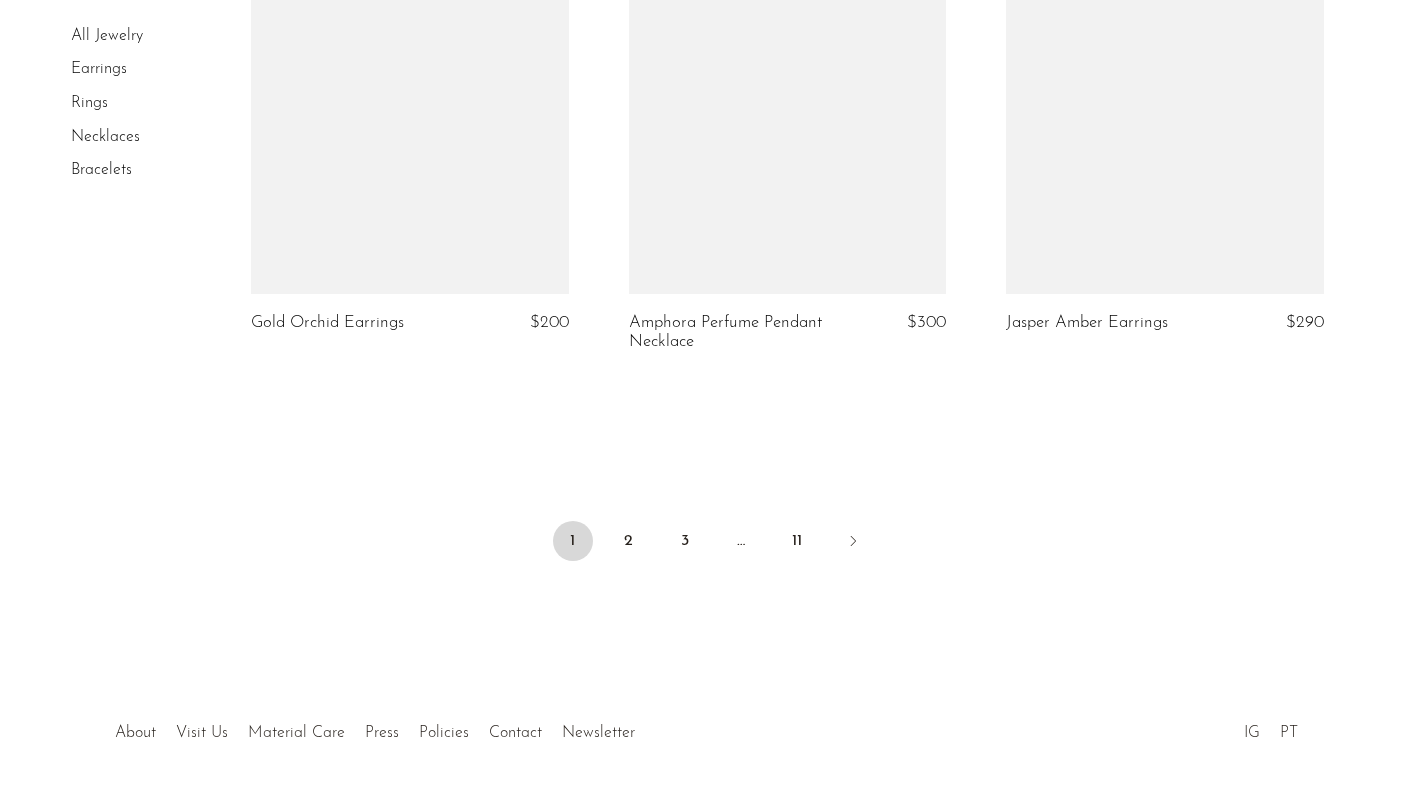 scroll, scrollTop: 6290, scrollLeft: 0, axis: vertical 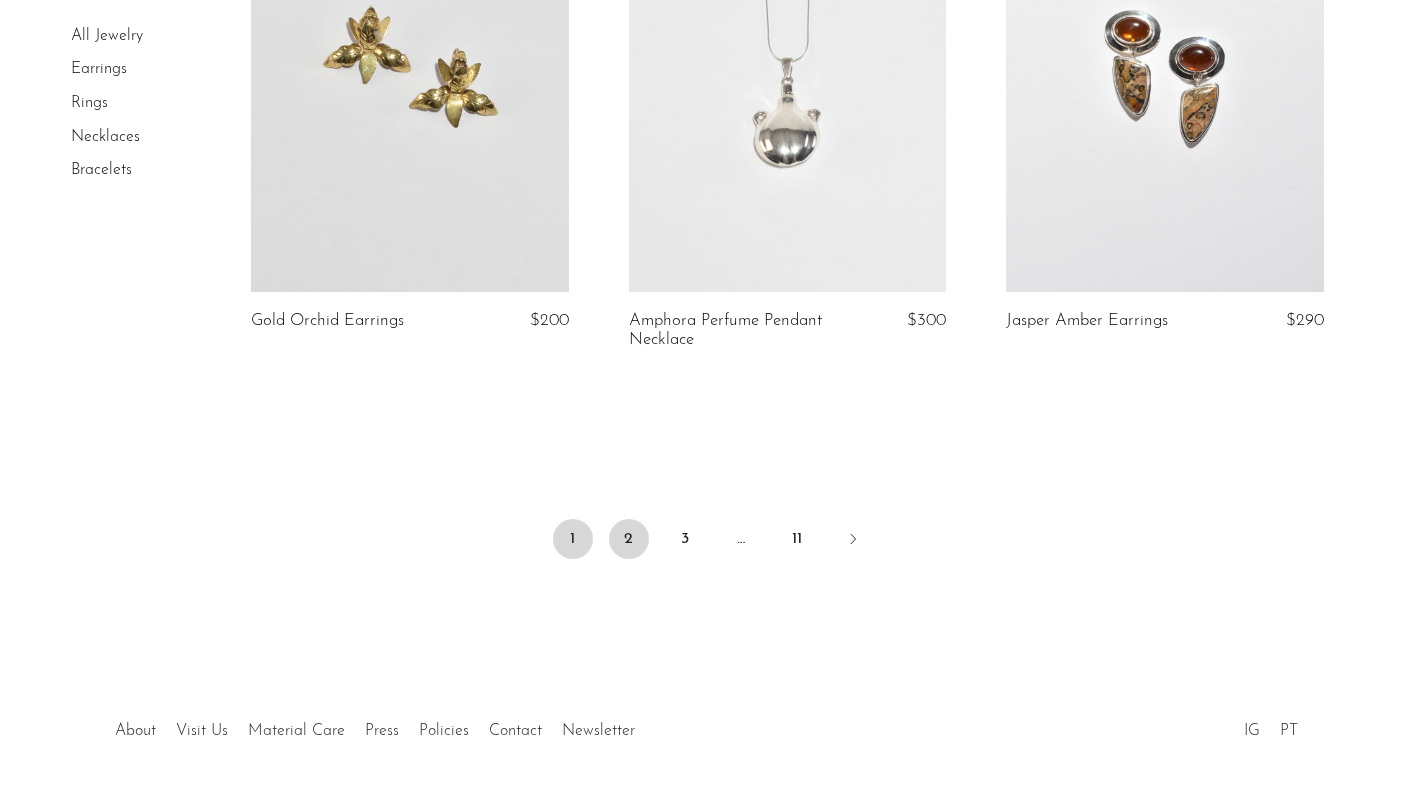 click on "2" at bounding box center [629, 539] 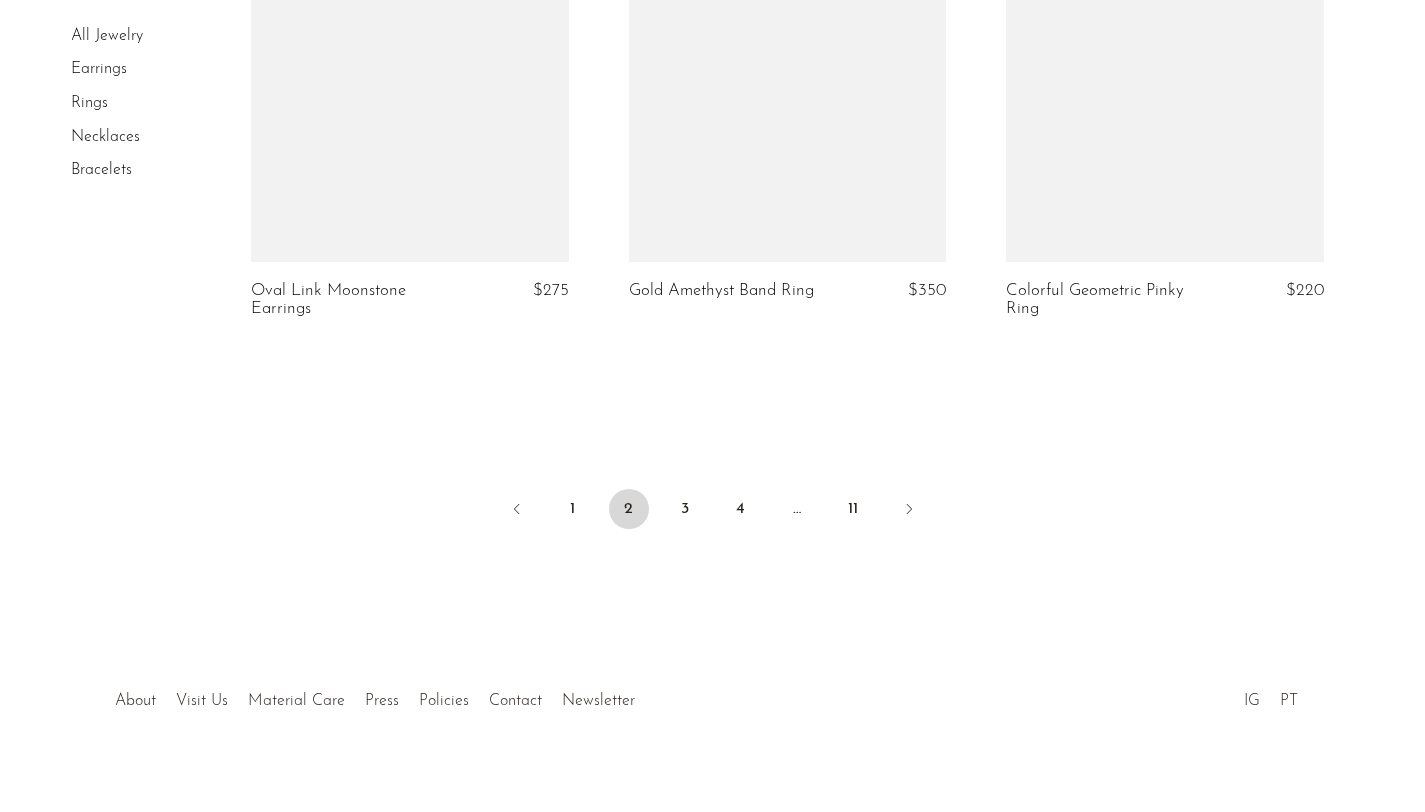 scroll, scrollTop: 6354, scrollLeft: 0, axis: vertical 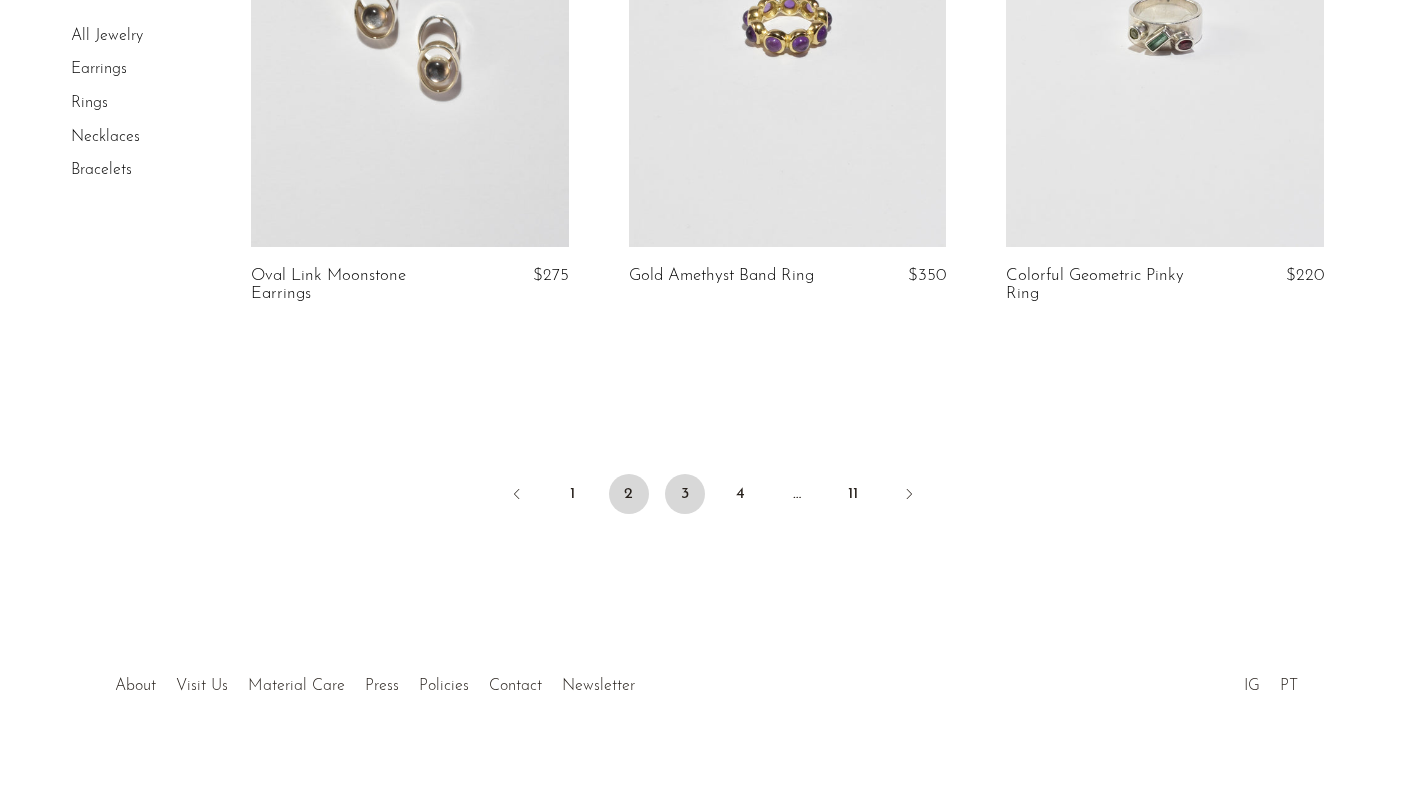 click on "3" at bounding box center (685, 494) 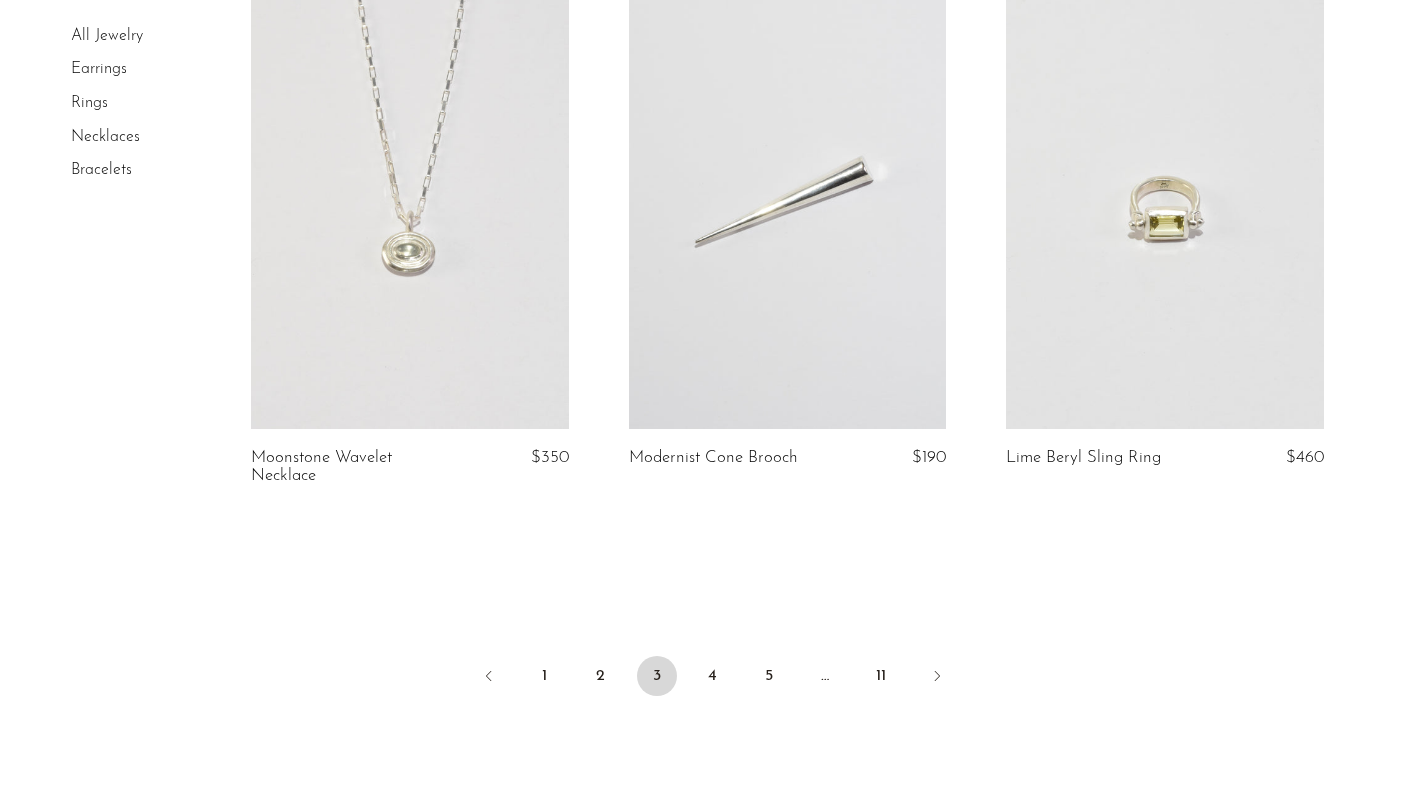 scroll, scrollTop: 6142, scrollLeft: 0, axis: vertical 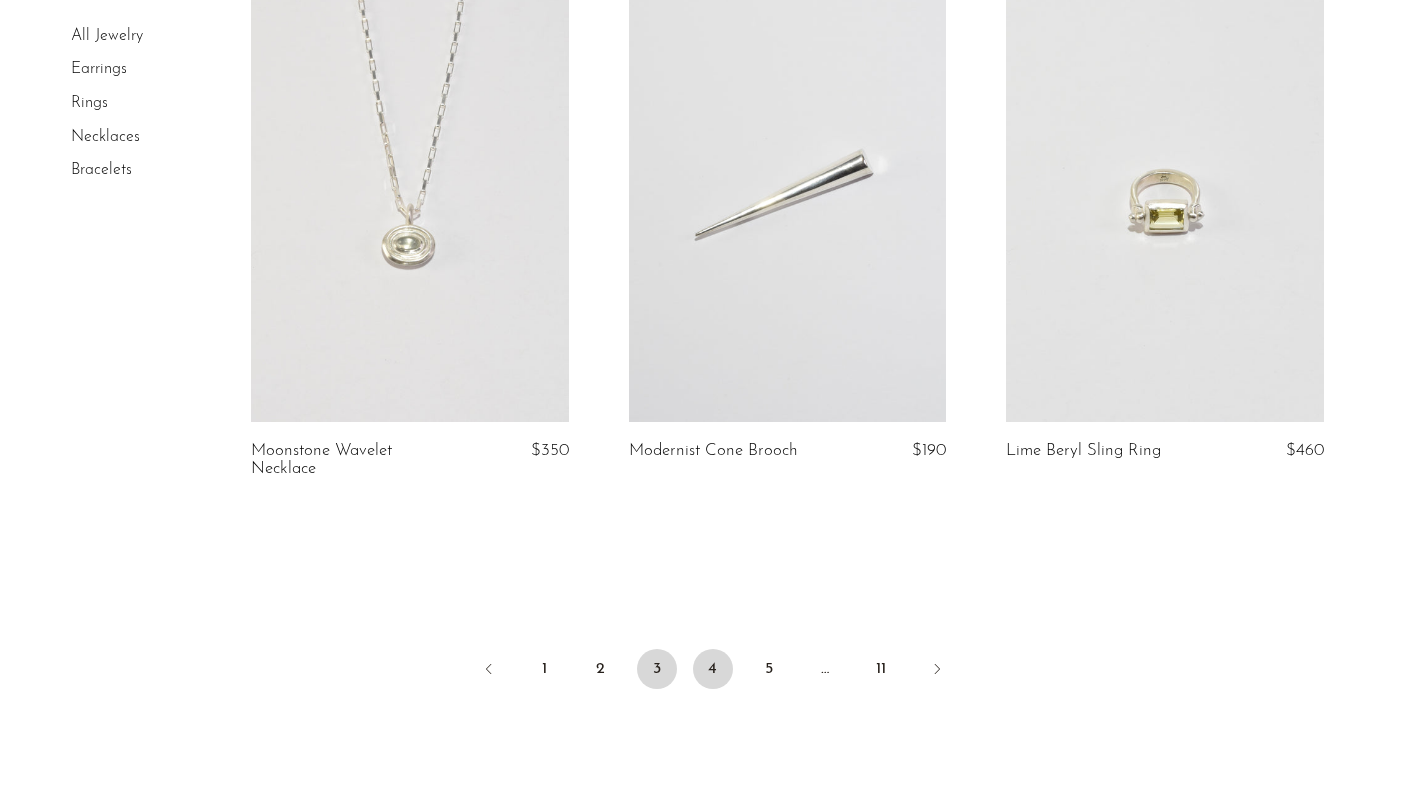 click on "4" at bounding box center [713, 669] 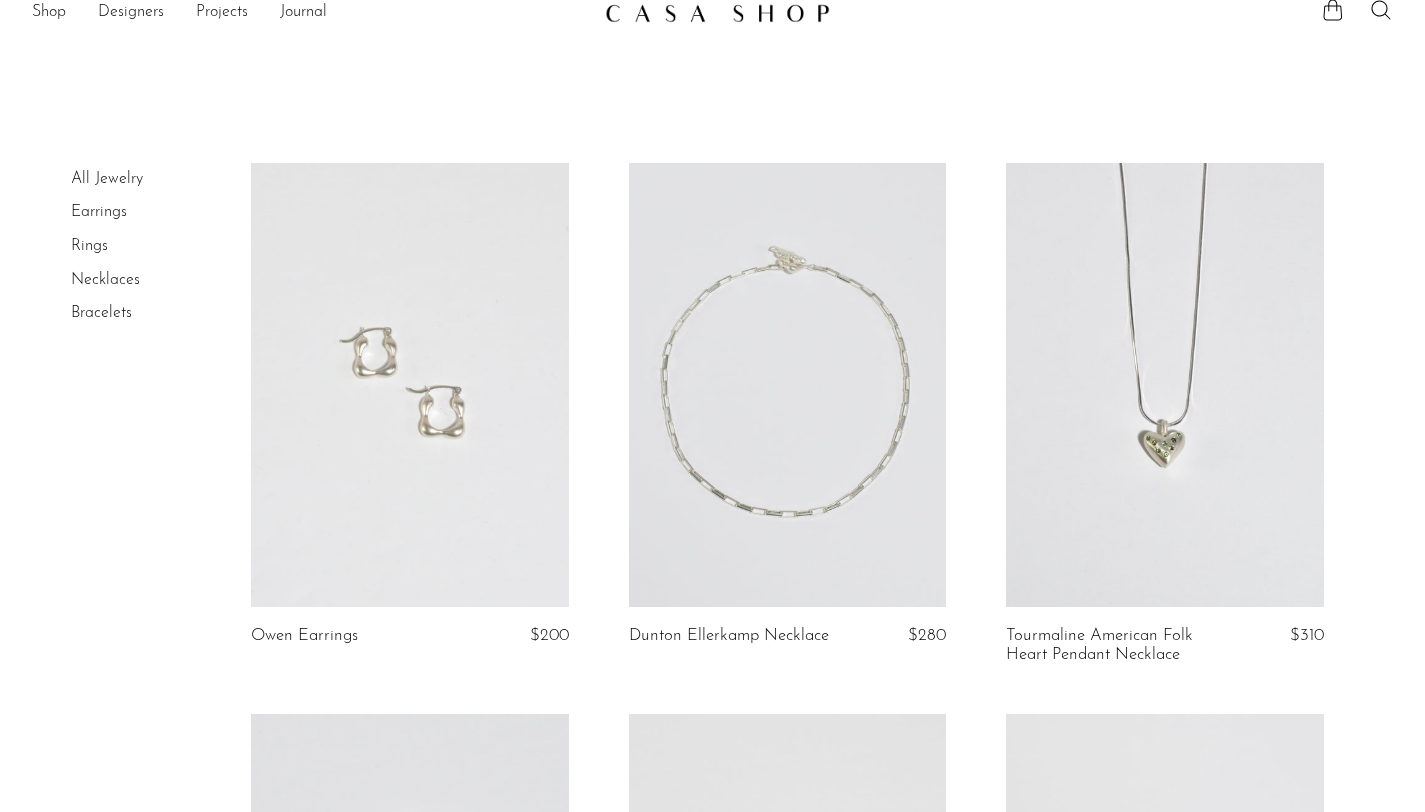 scroll, scrollTop: 0, scrollLeft: 0, axis: both 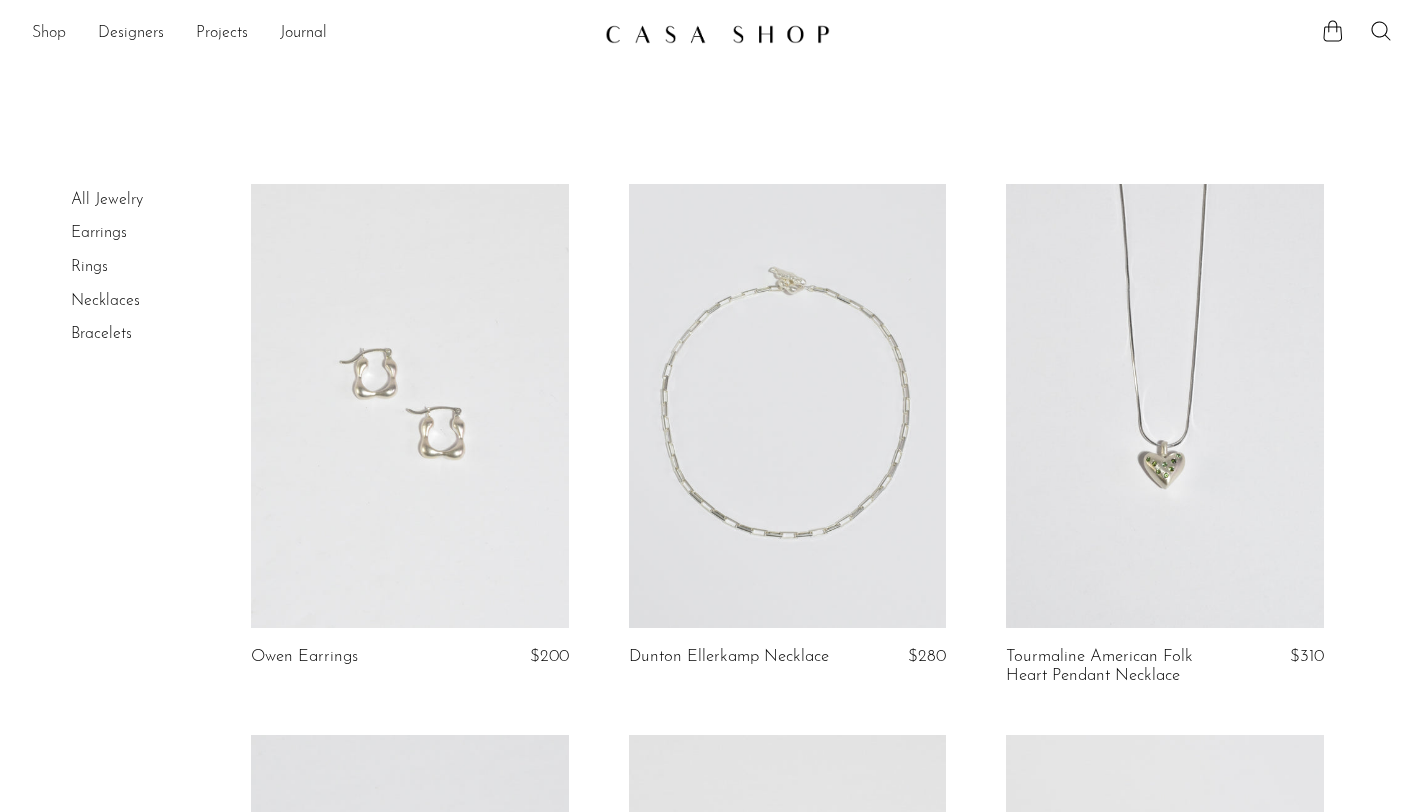 click on "Shop" at bounding box center (49, 34) 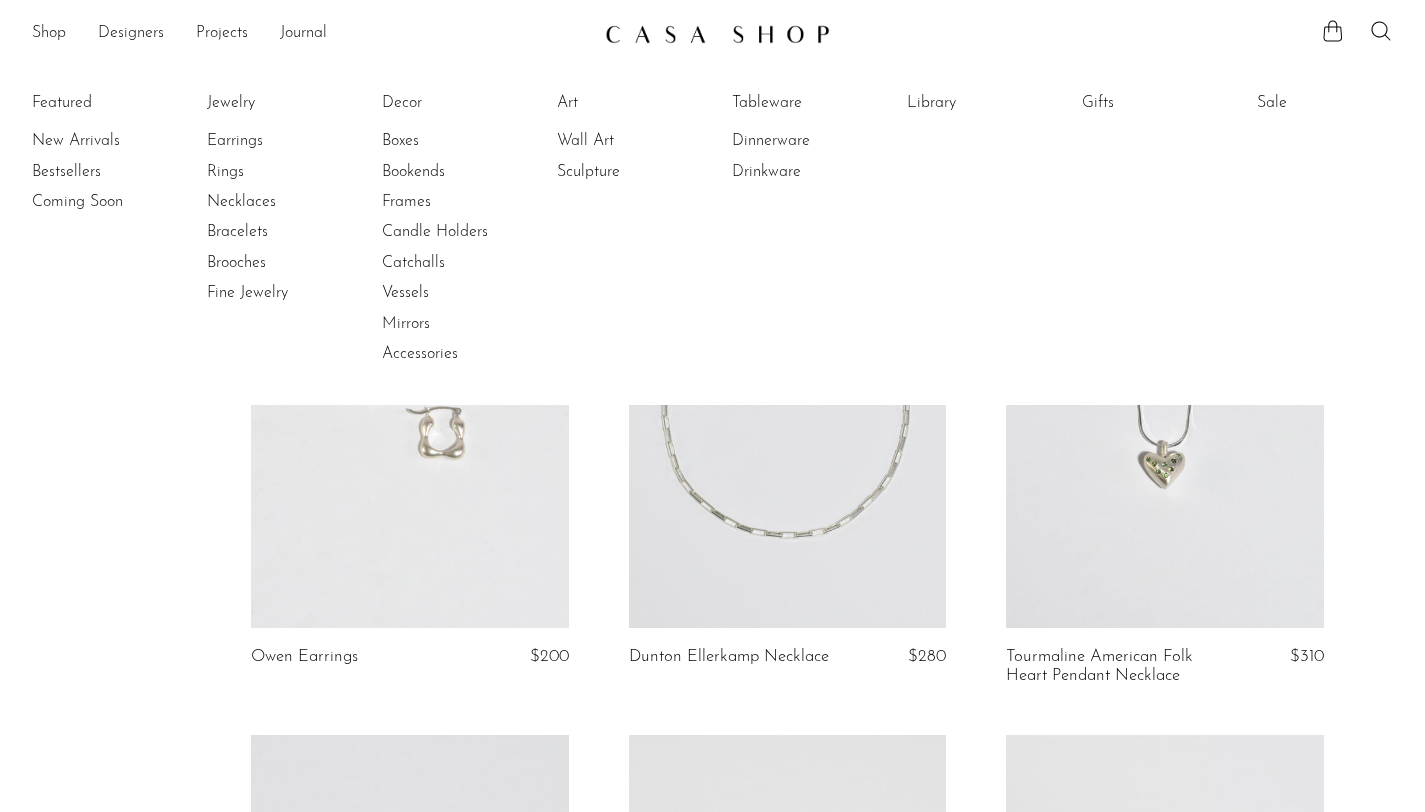 click at bounding box center (717, 34) 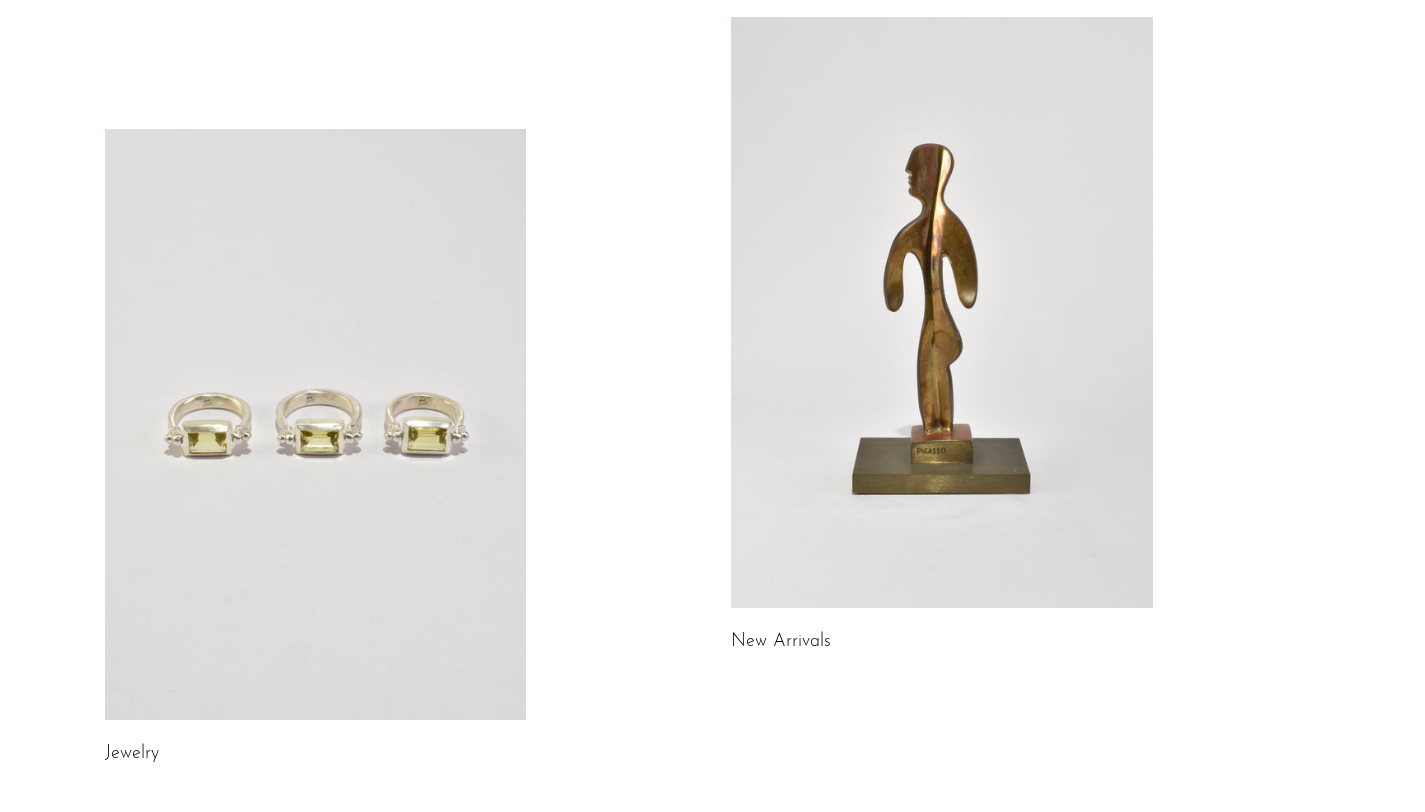 scroll, scrollTop: 133, scrollLeft: 0, axis: vertical 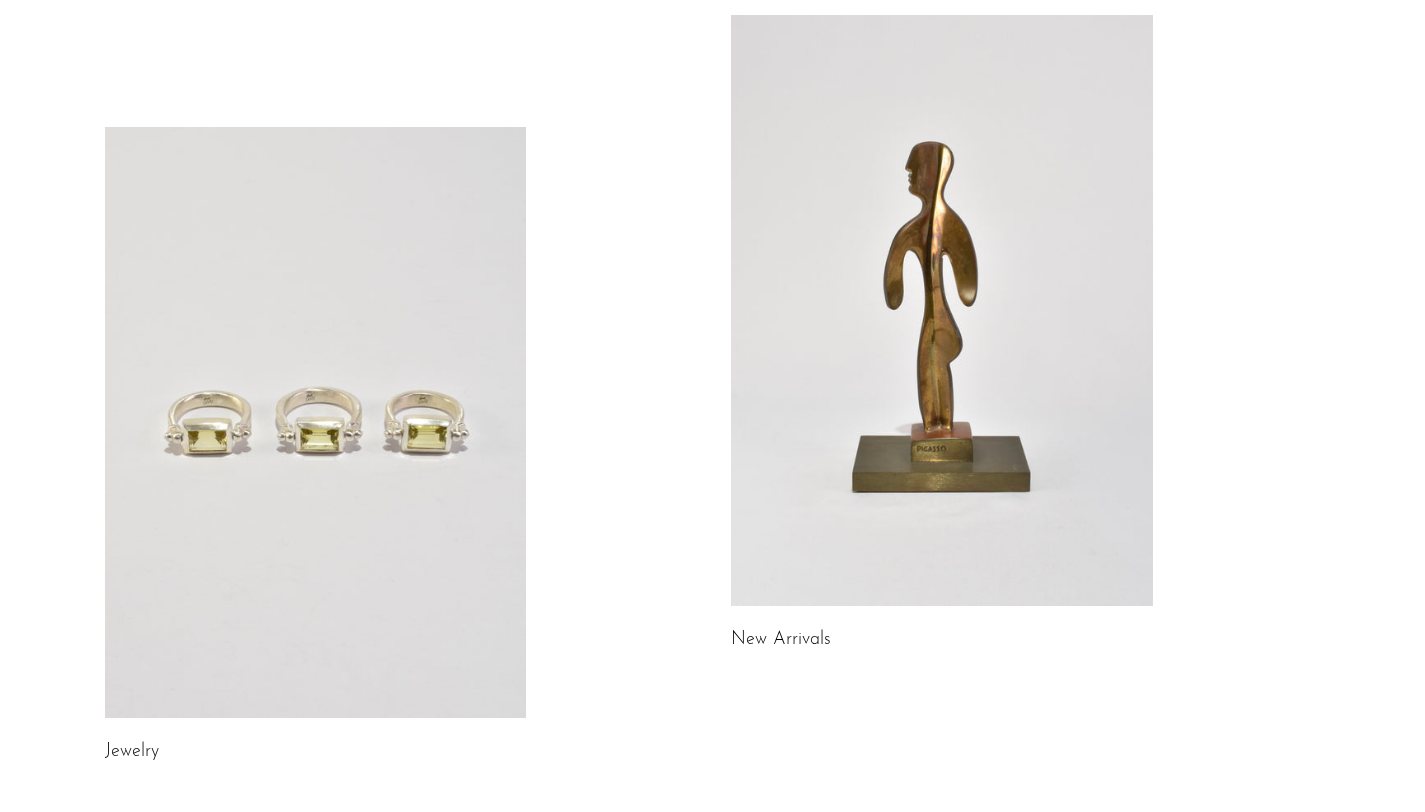 click at bounding box center (942, 310) 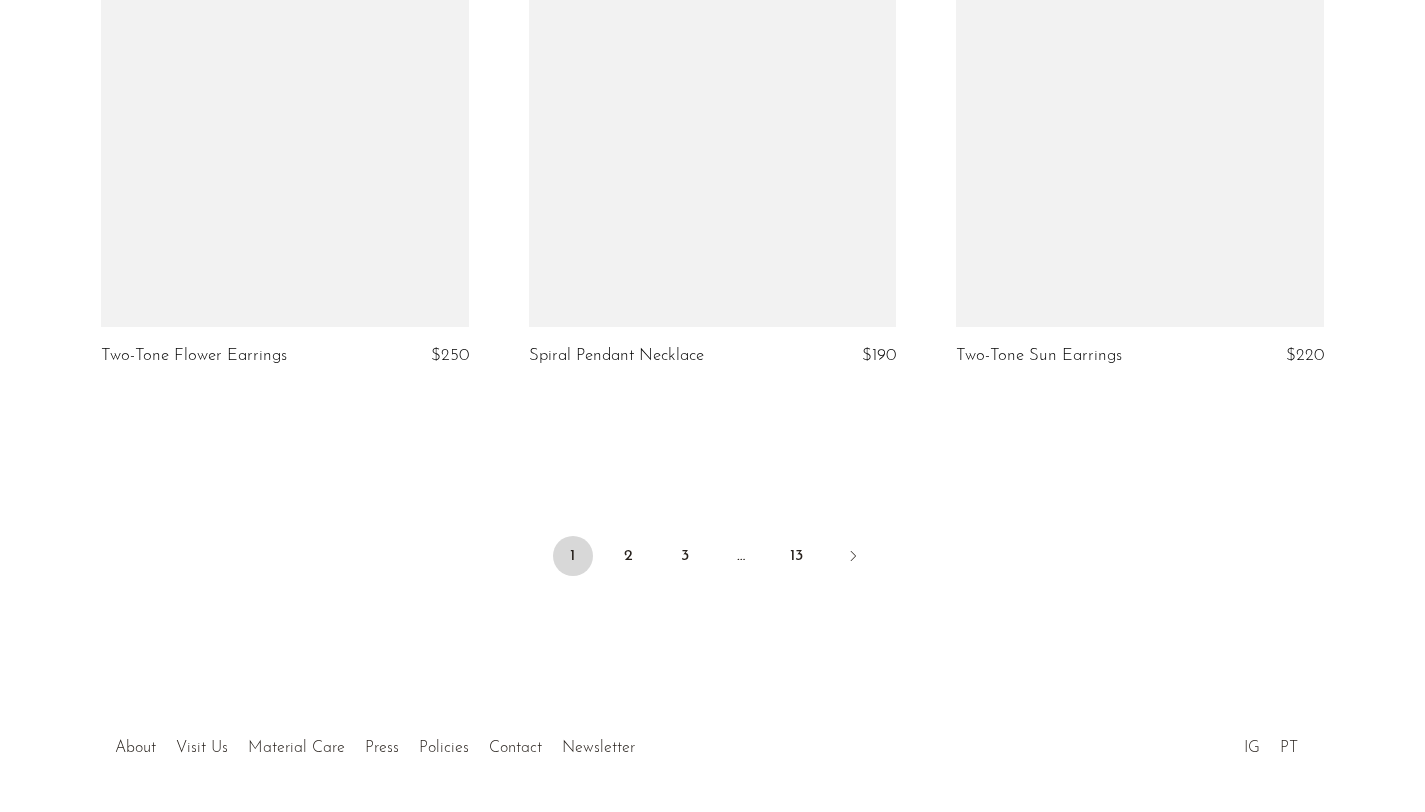 scroll, scrollTop: 7061, scrollLeft: 0, axis: vertical 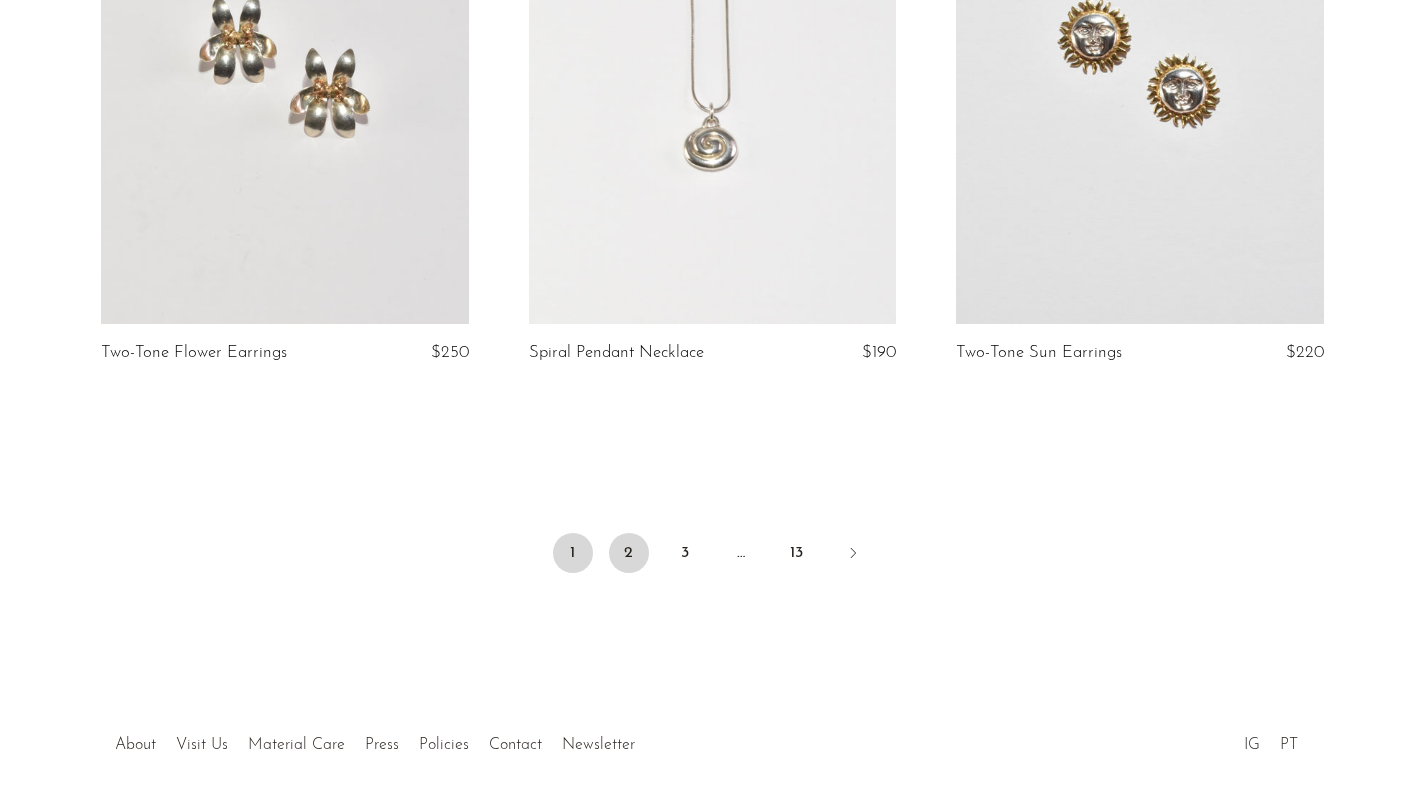click on "2" at bounding box center [629, 553] 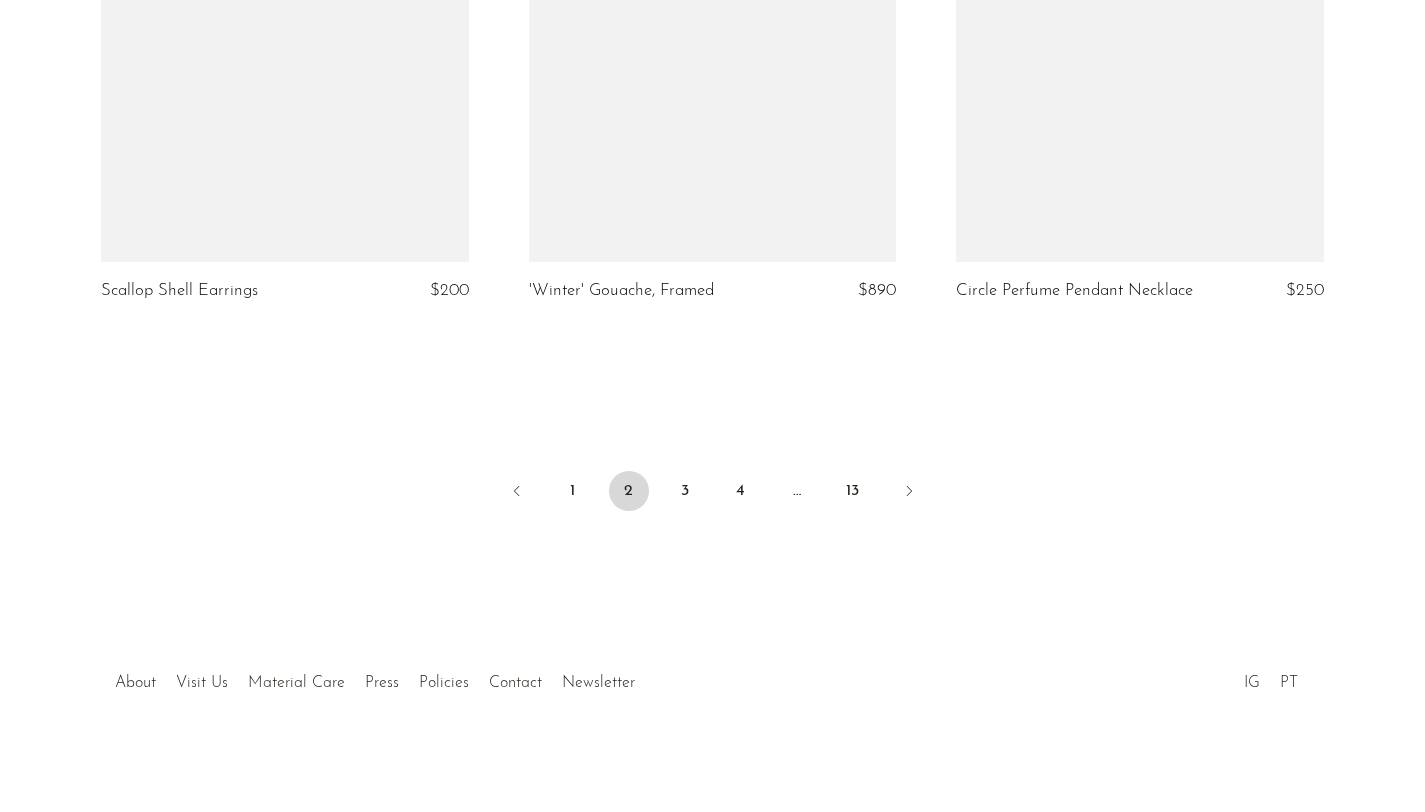 scroll, scrollTop: 7127, scrollLeft: 0, axis: vertical 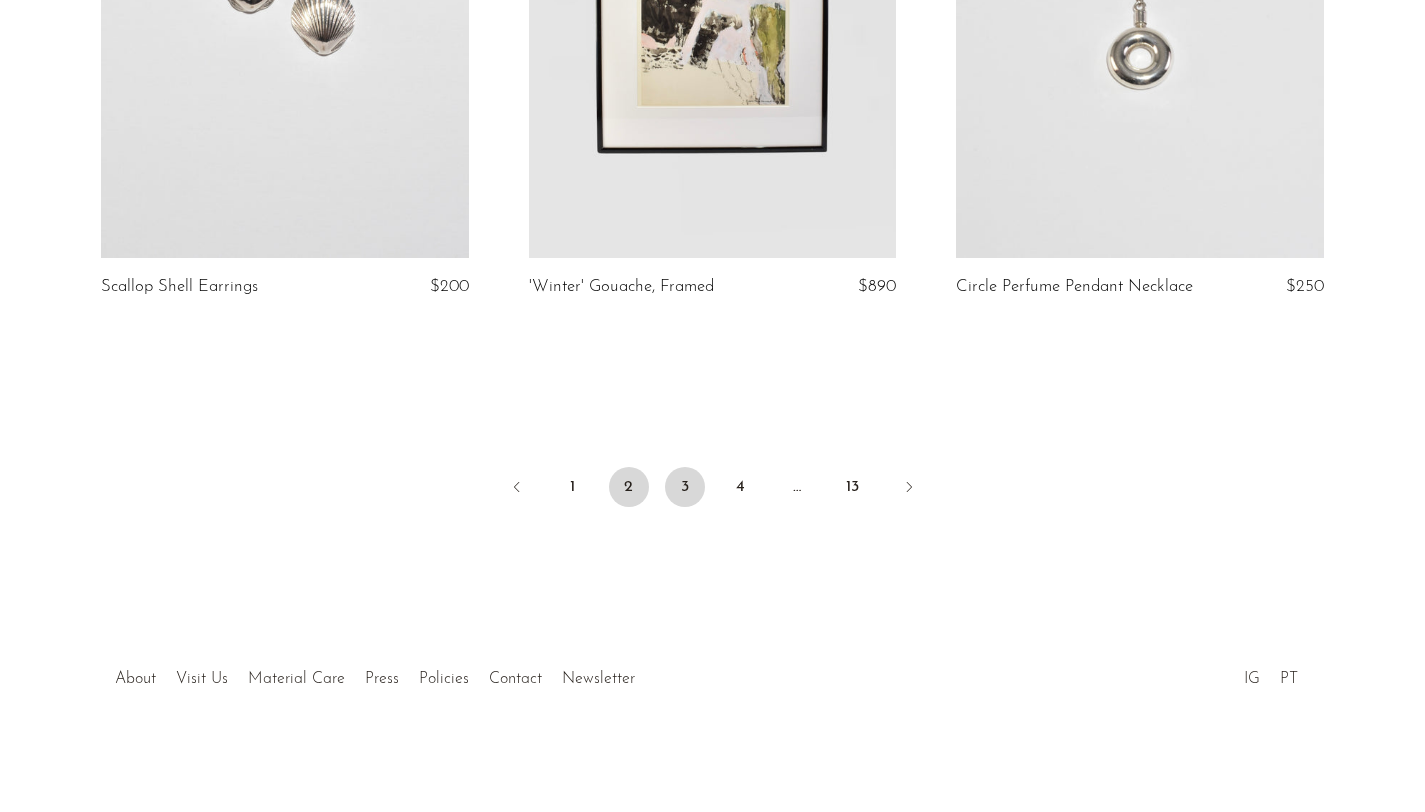 click on "3" at bounding box center (685, 487) 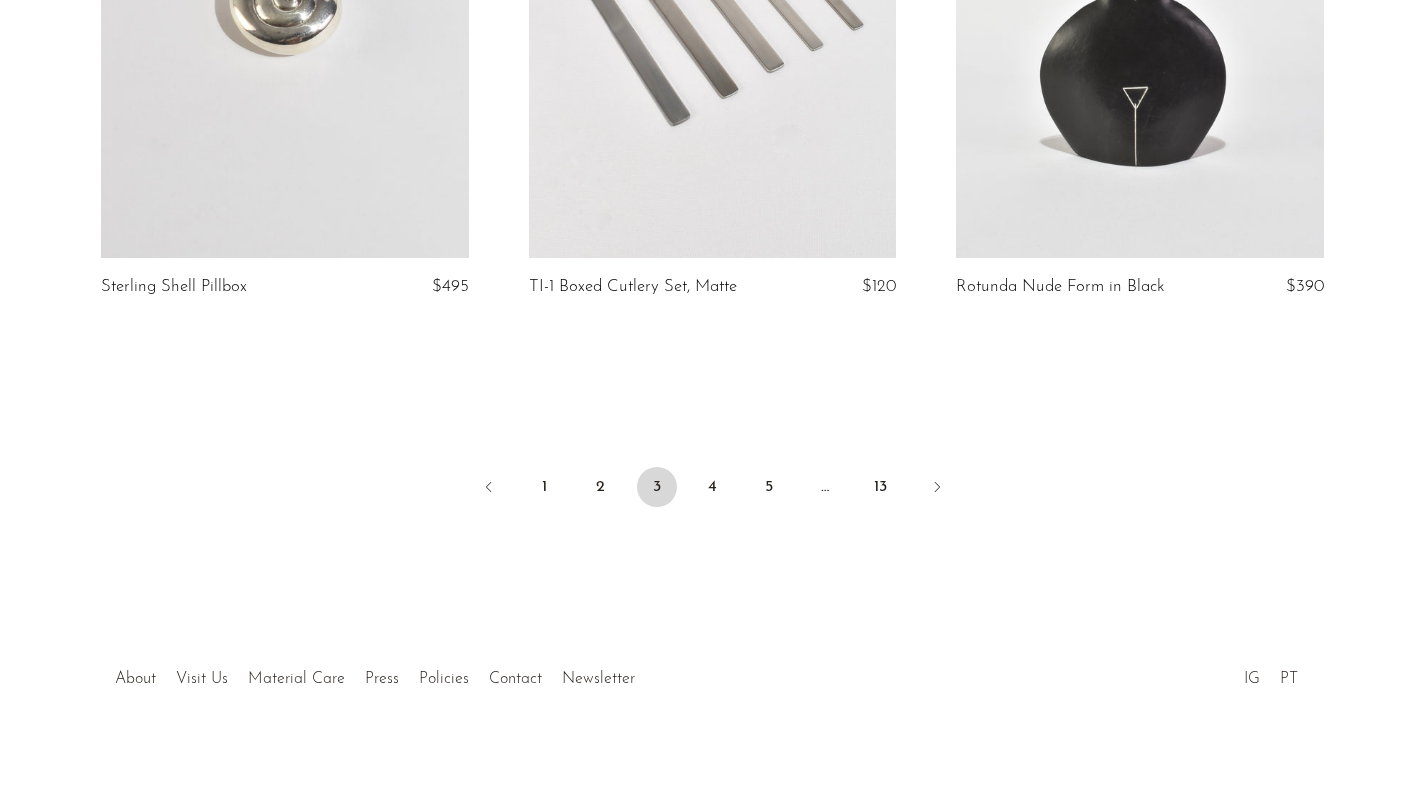 scroll, scrollTop: 7121, scrollLeft: 0, axis: vertical 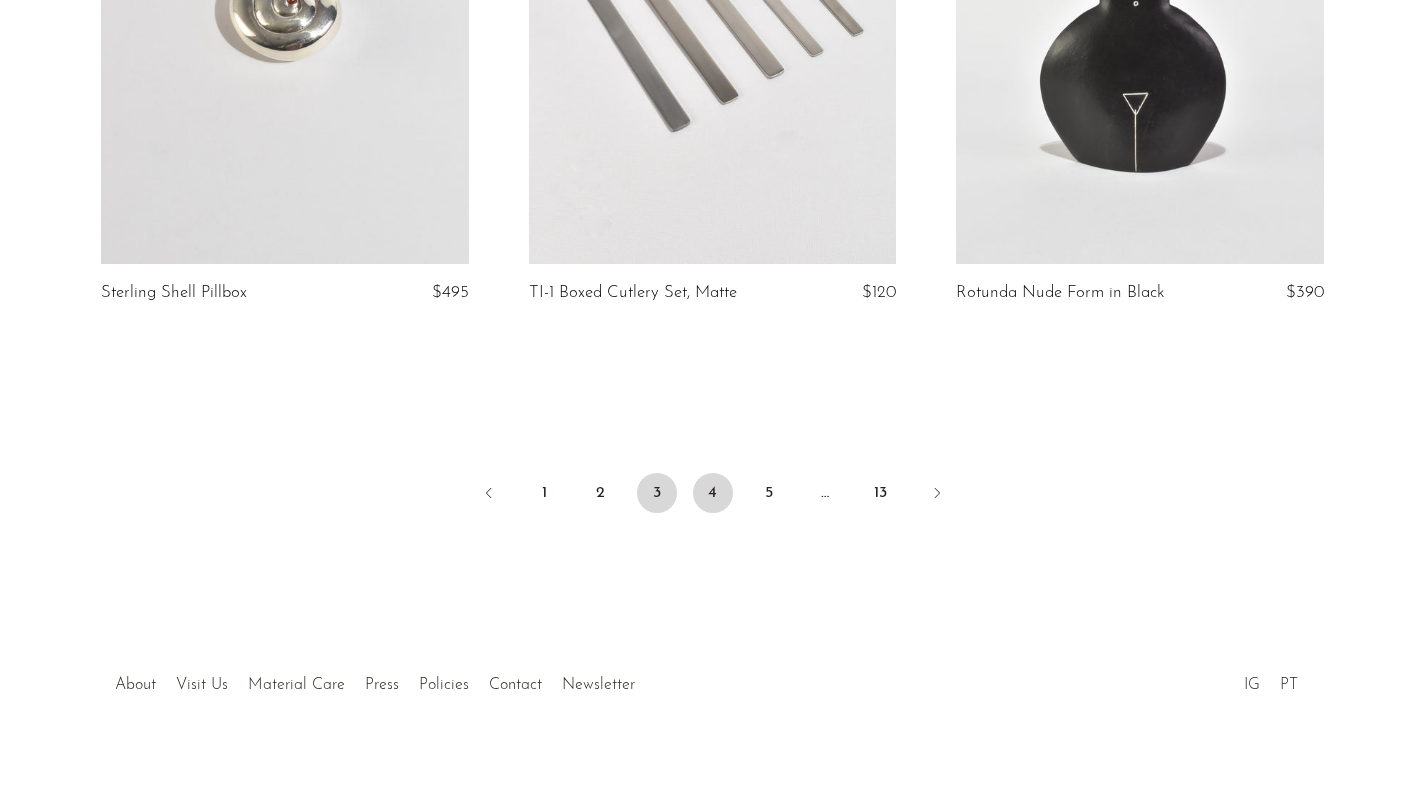 click on "4" at bounding box center (713, 493) 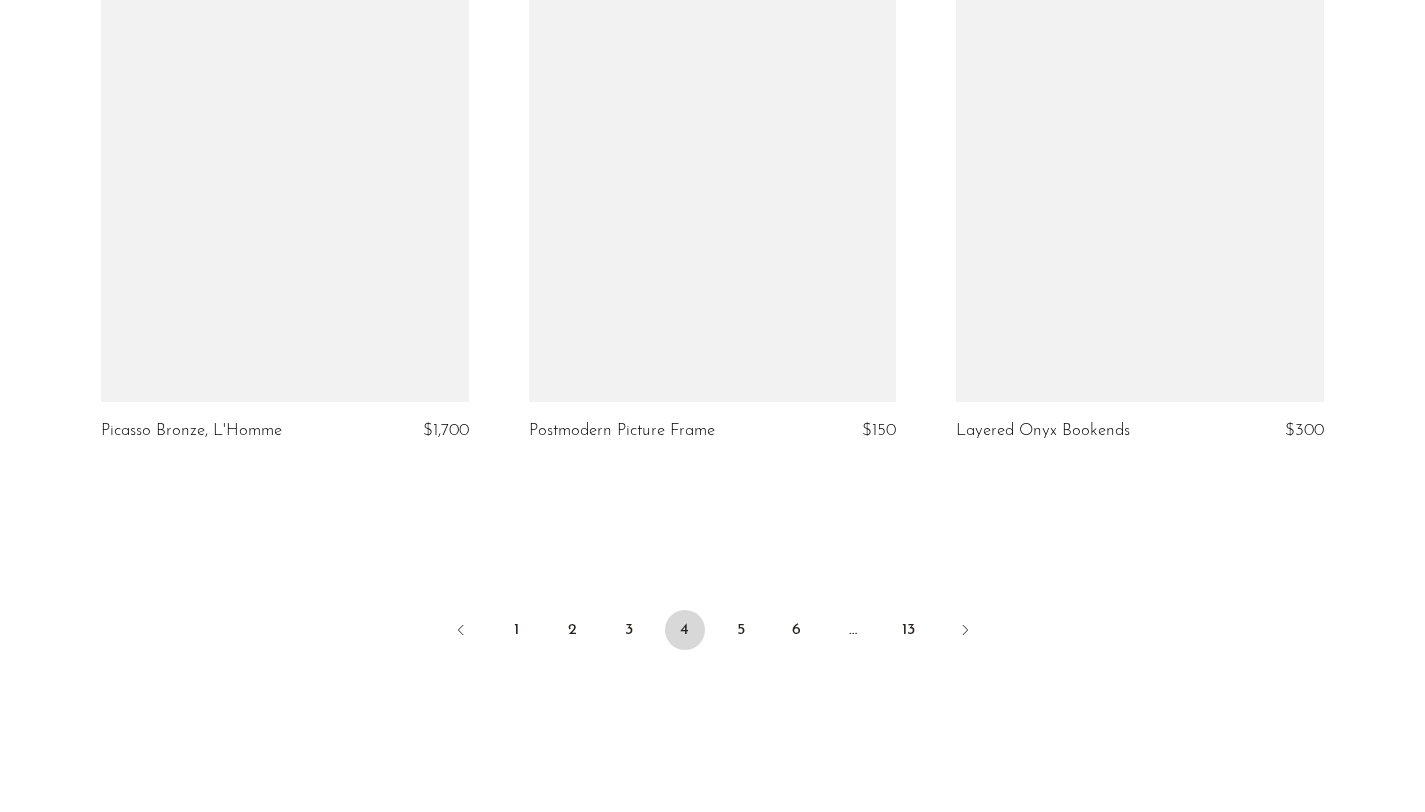 scroll, scrollTop: 7009, scrollLeft: 0, axis: vertical 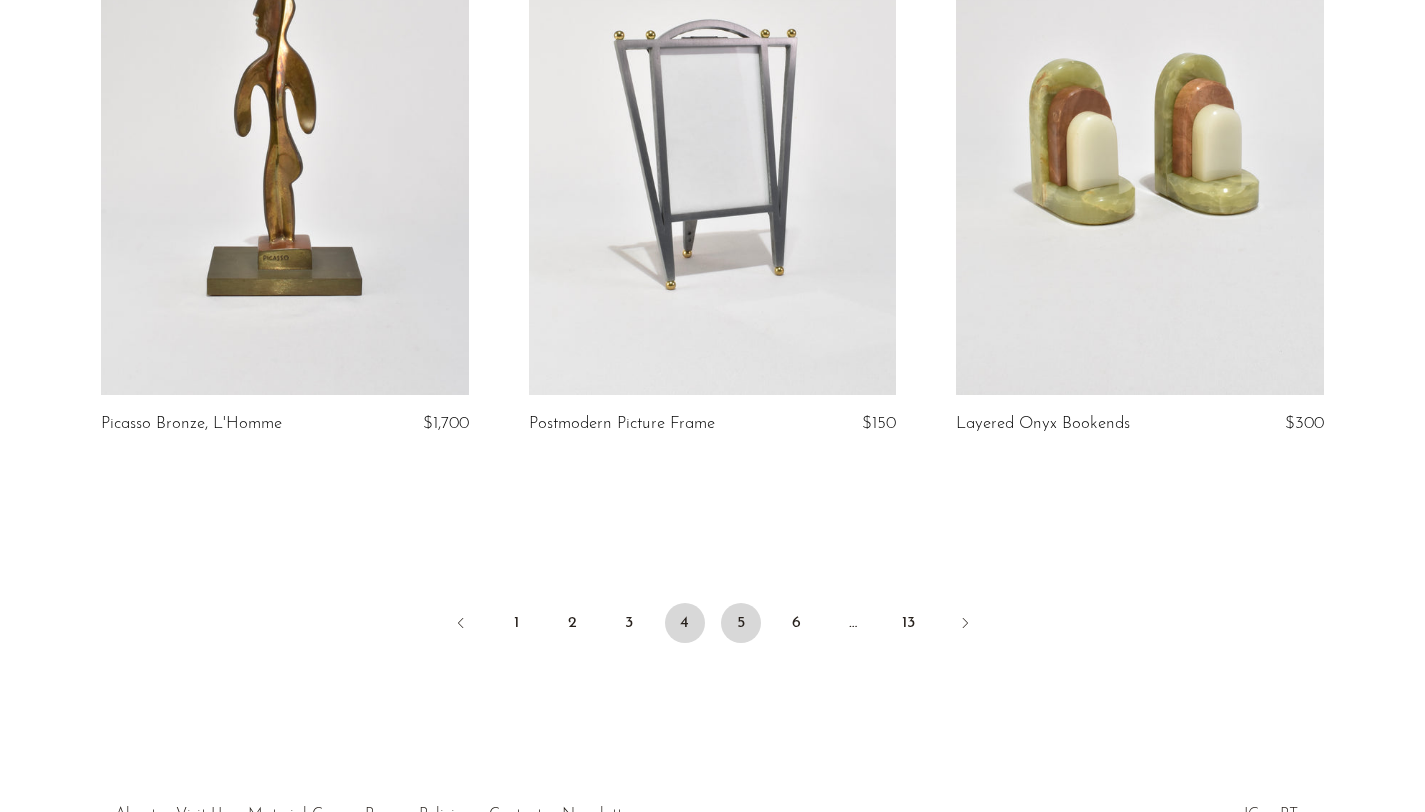 click on "5" at bounding box center [741, 623] 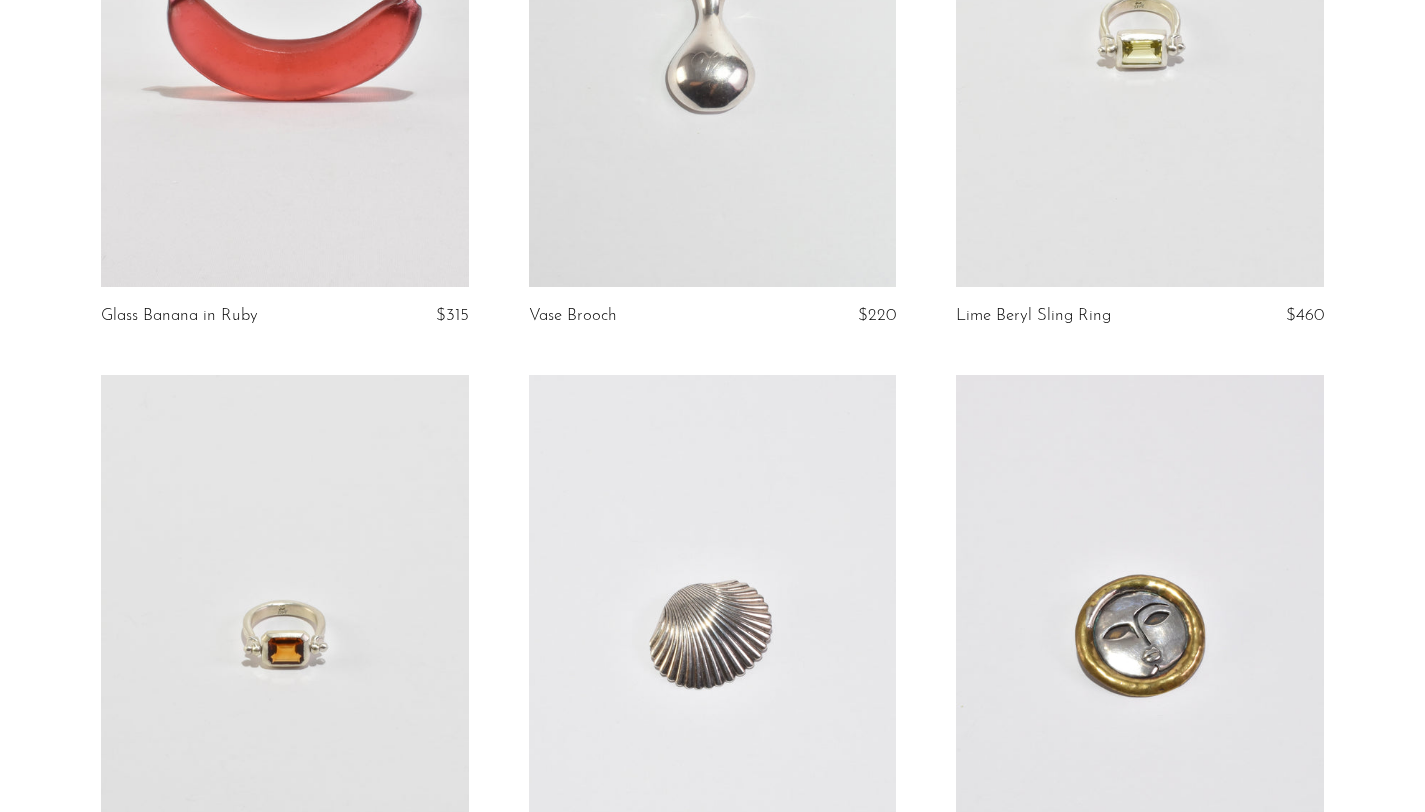 scroll, scrollTop: 5972, scrollLeft: 0, axis: vertical 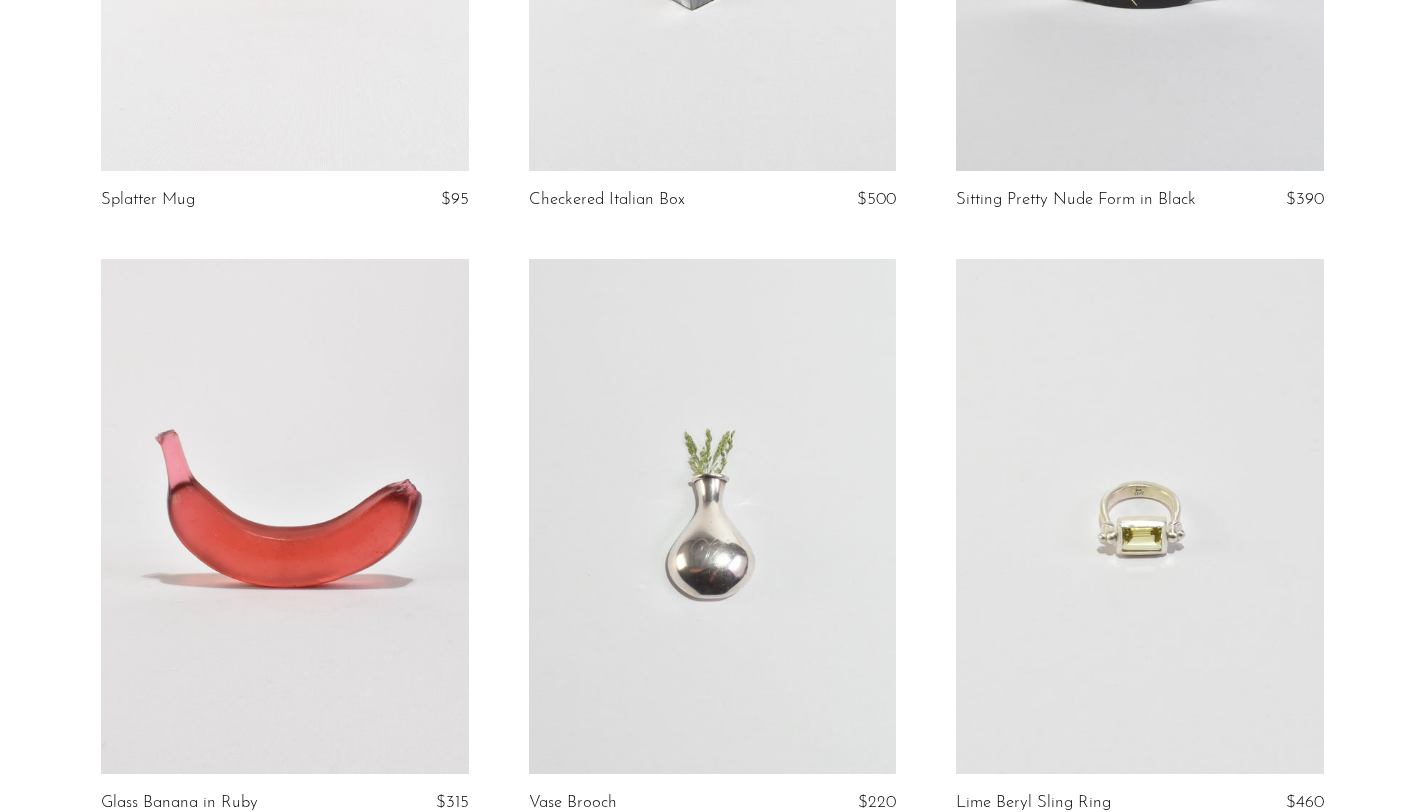 click at bounding box center [1139, 516] 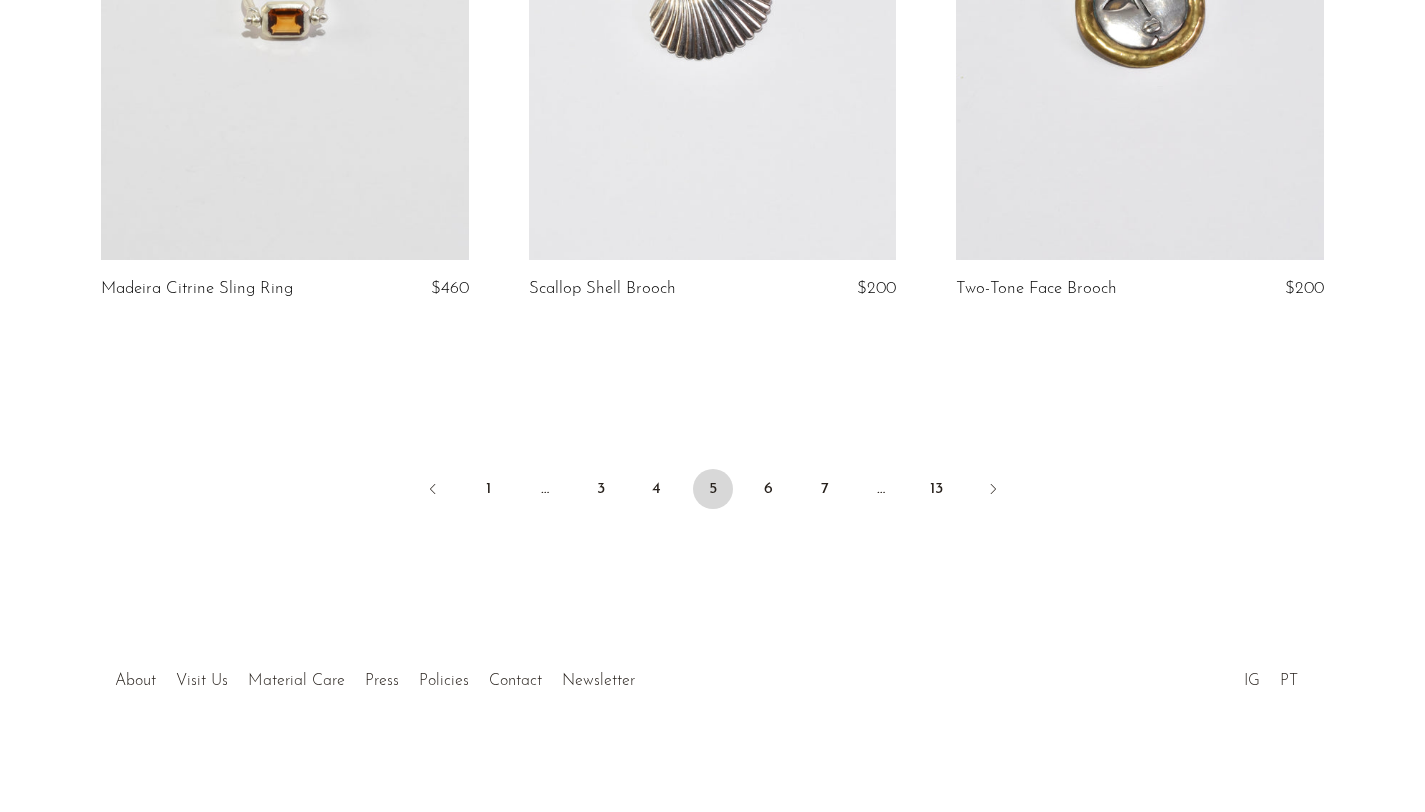scroll, scrollTop: 7090, scrollLeft: 0, axis: vertical 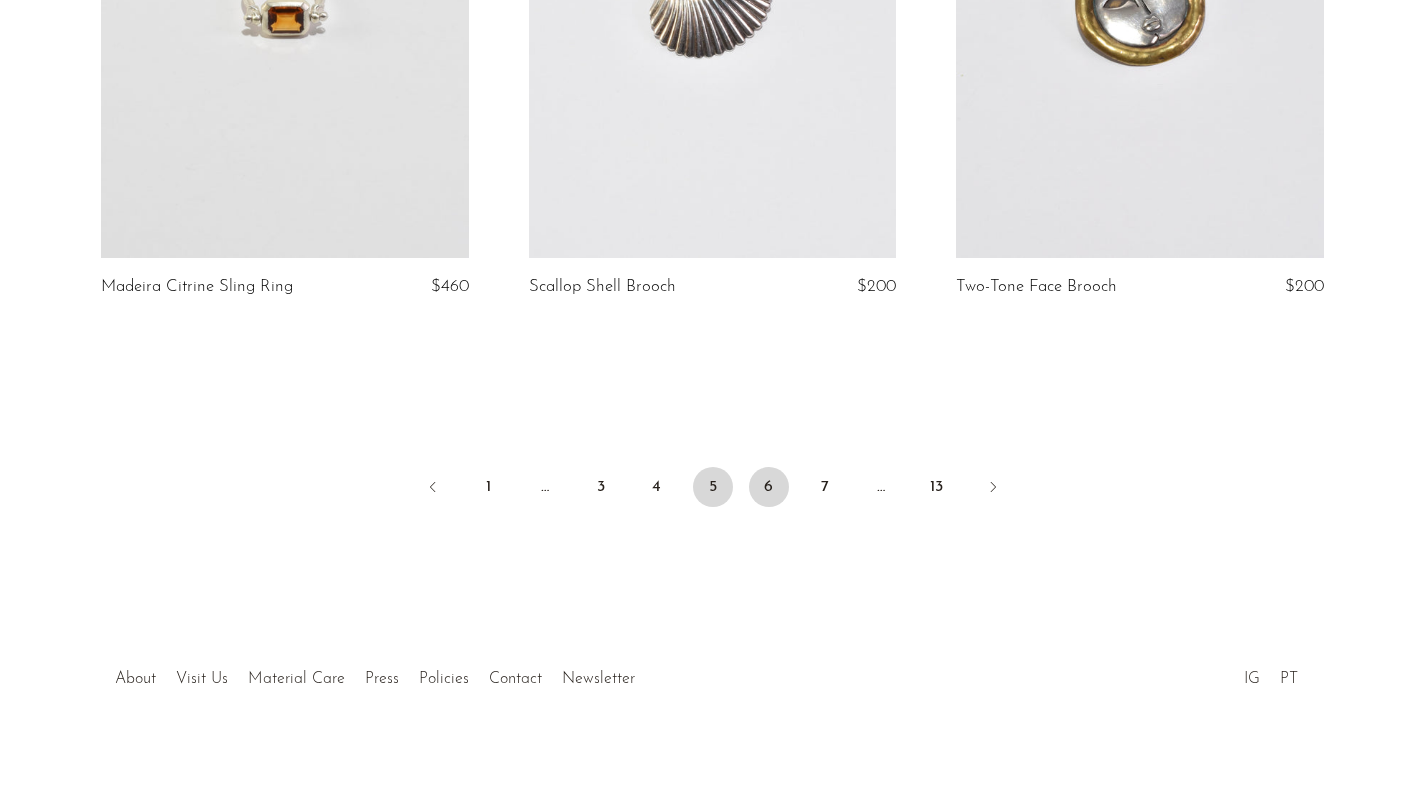 click on "6" at bounding box center [769, 487] 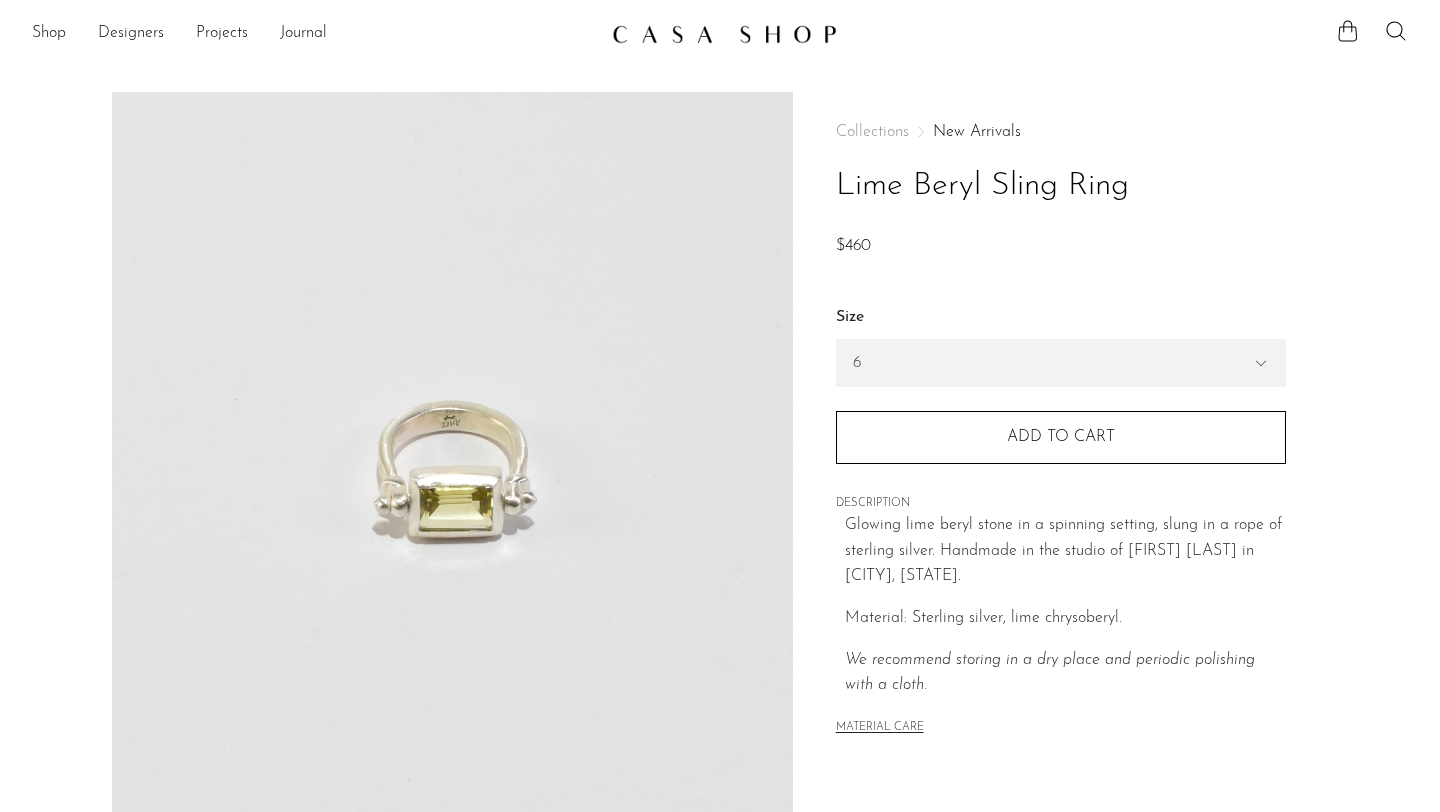 scroll, scrollTop: 0, scrollLeft: 0, axis: both 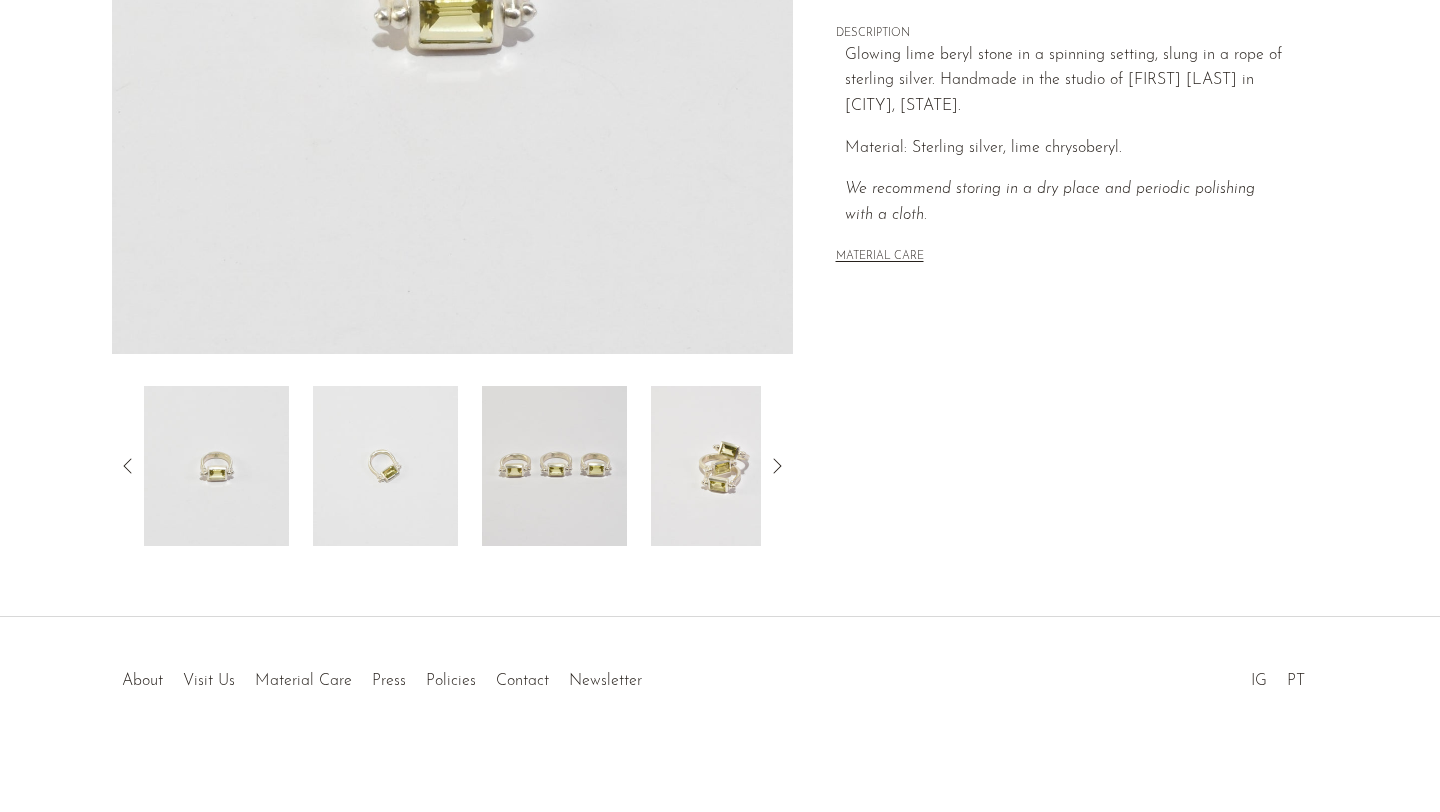 click at bounding box center (554, 466) 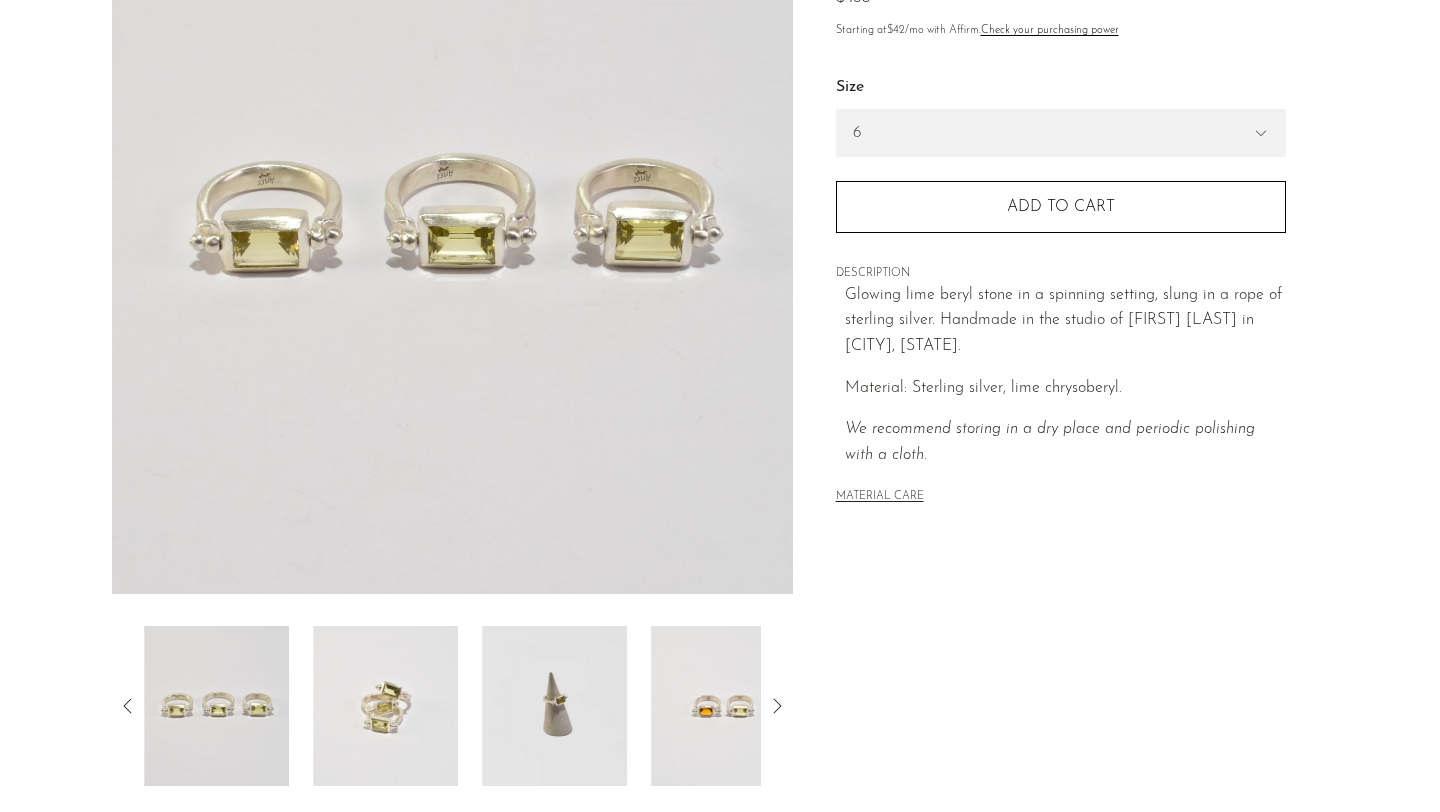 scroll, scrollTop: 208, scrollLeft: 0, axis: vertical 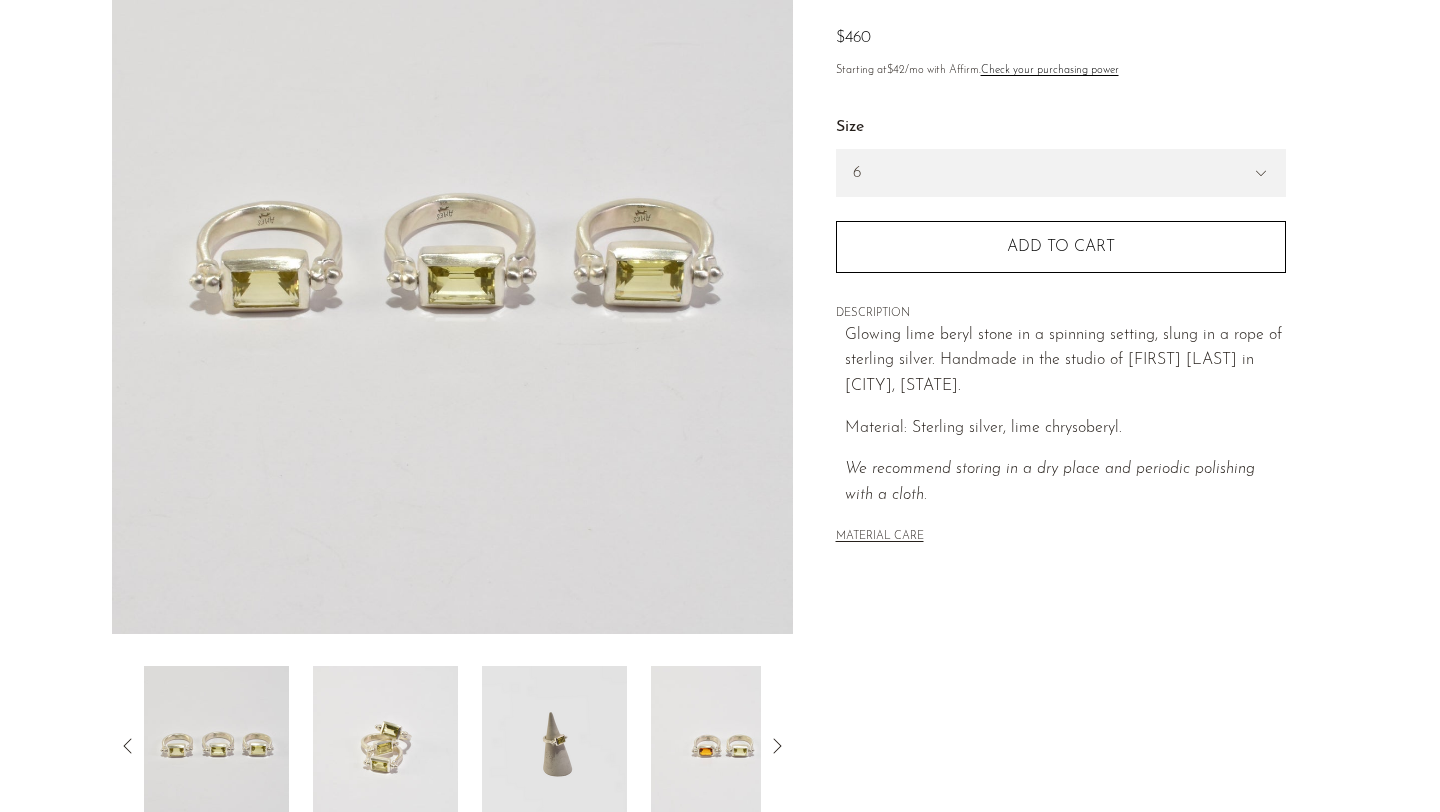 click at bounding box center [385, 746] 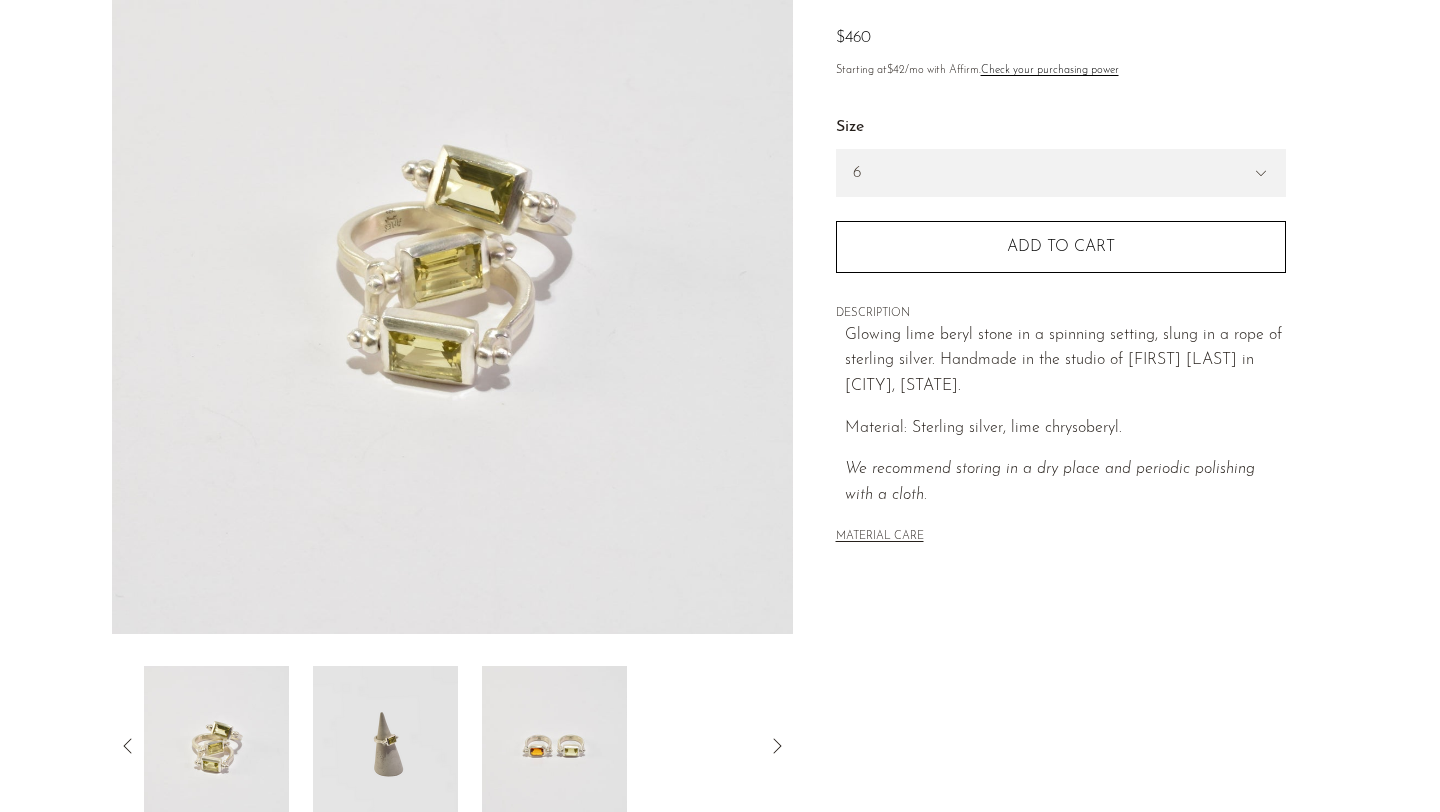 click at bounding box center [385, 746] 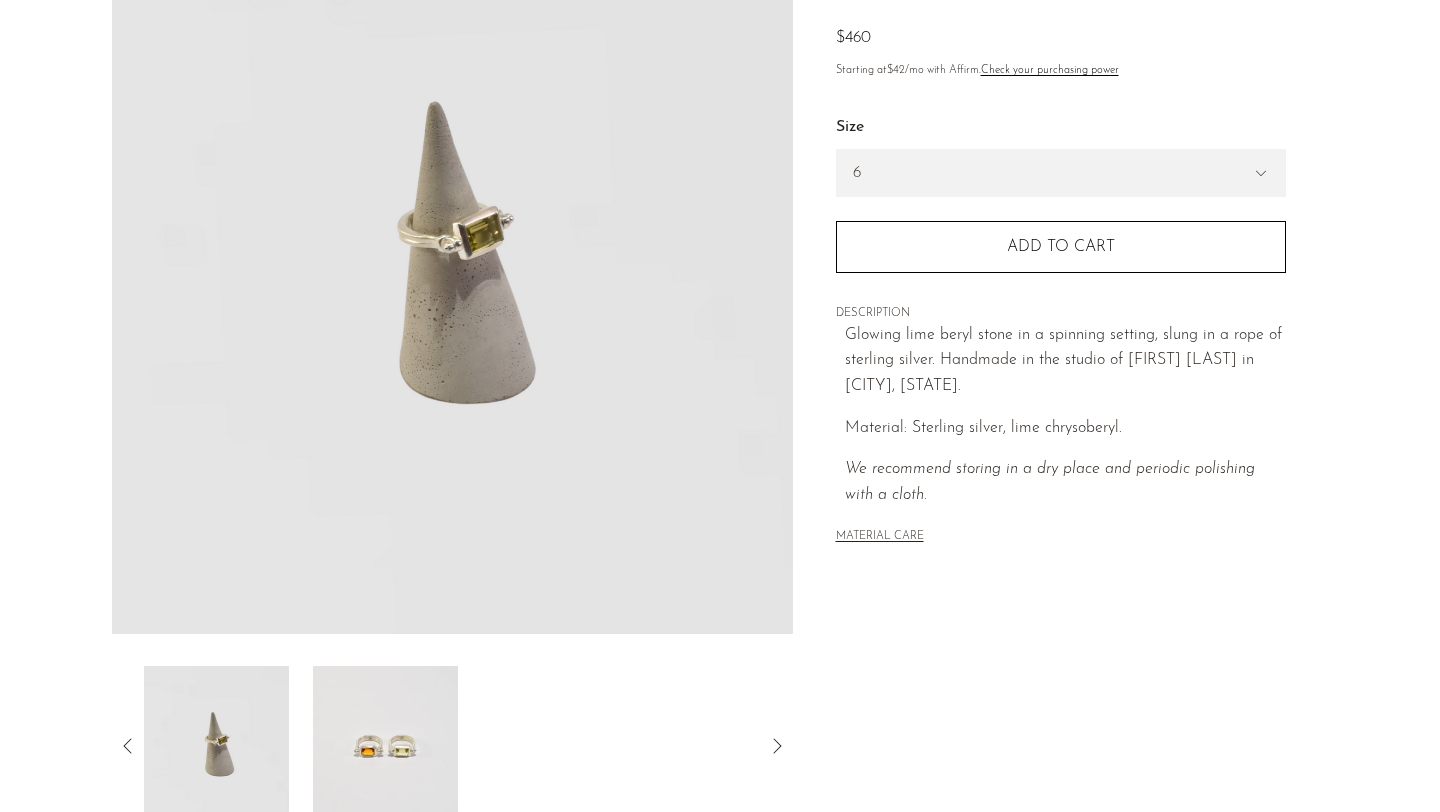 click at bounding box center [385, 746] 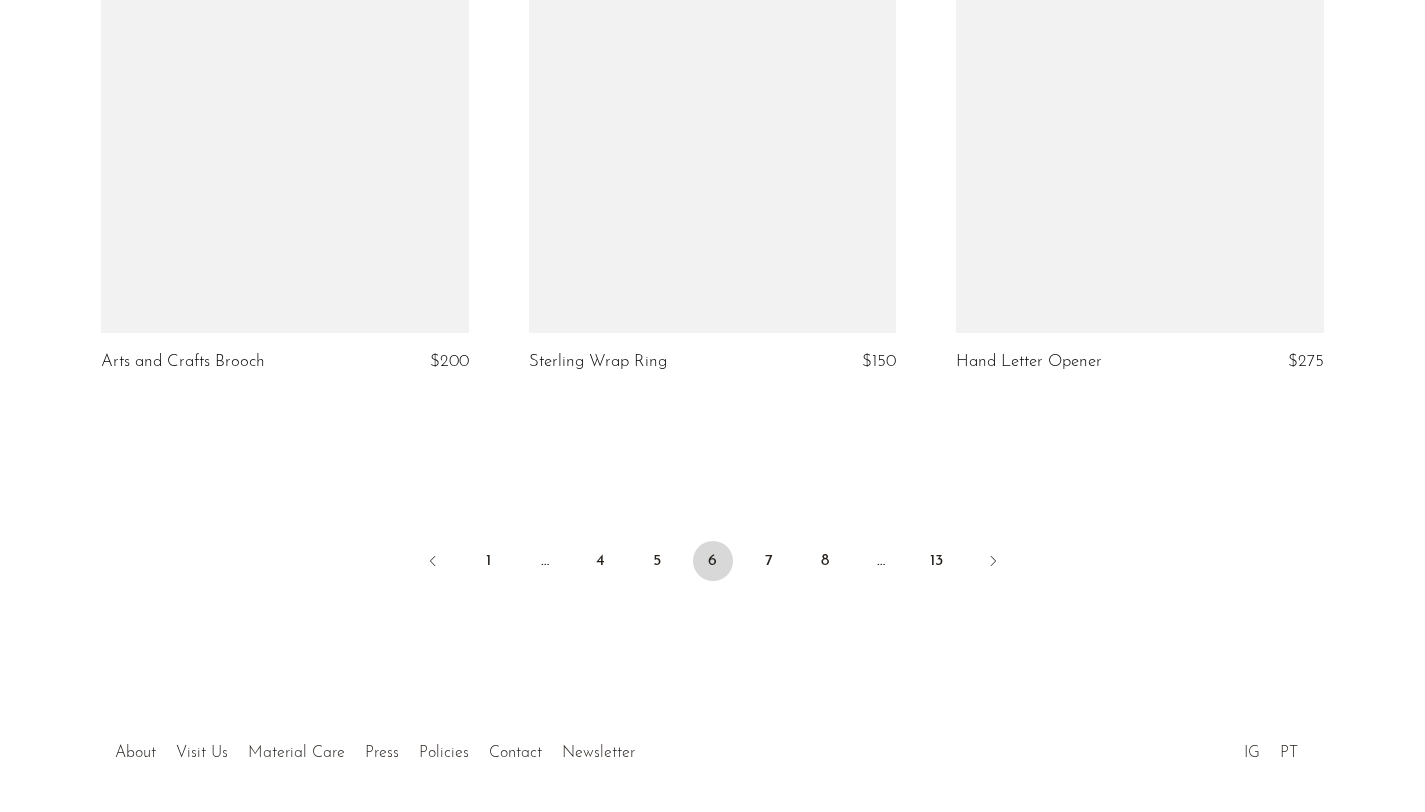 scroll, scrollTop: 7090, scrollLeft: 0, axis: vertical 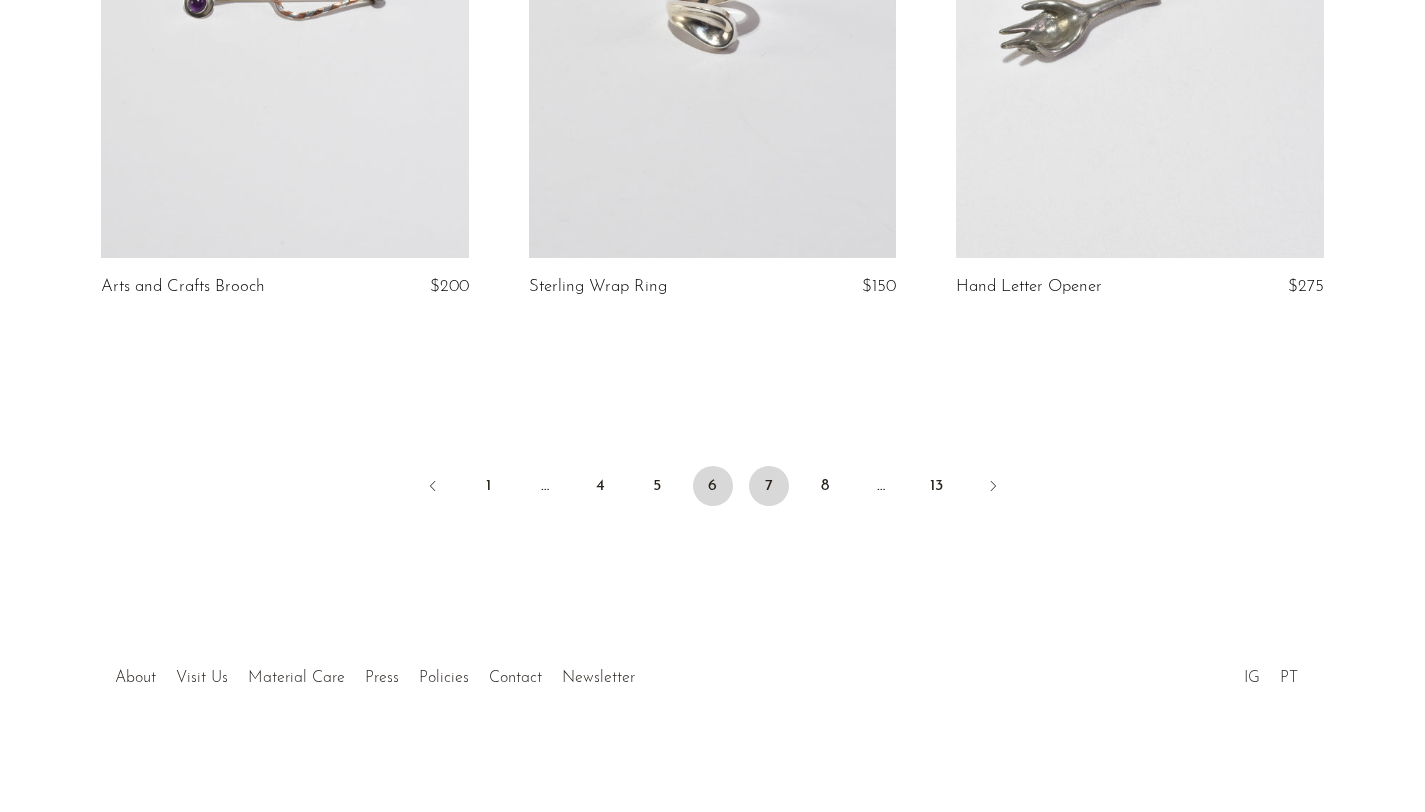click on "7" at bounding box center (769, 486) 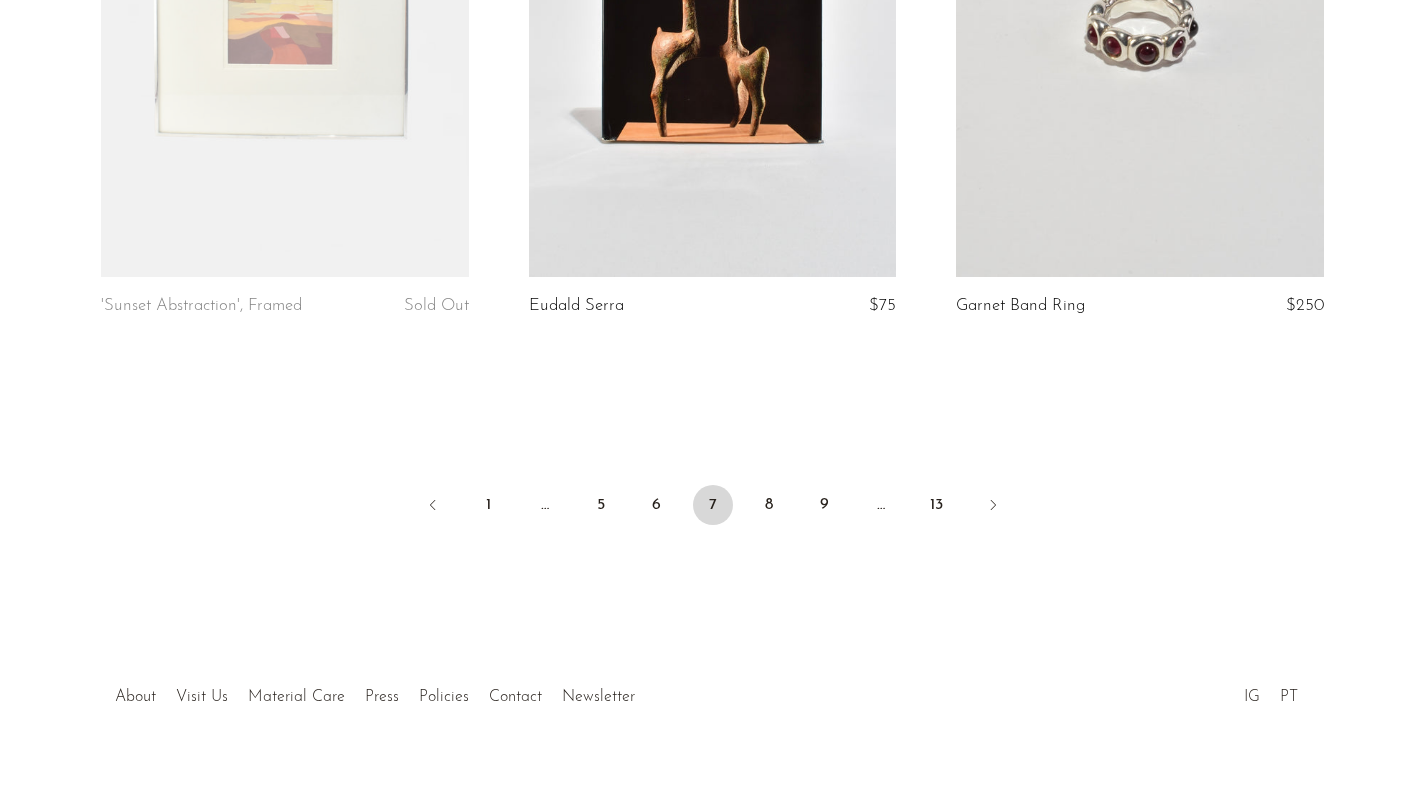 scroll, scrollTop: 7072, scrollLeft: 0, axis: vertical 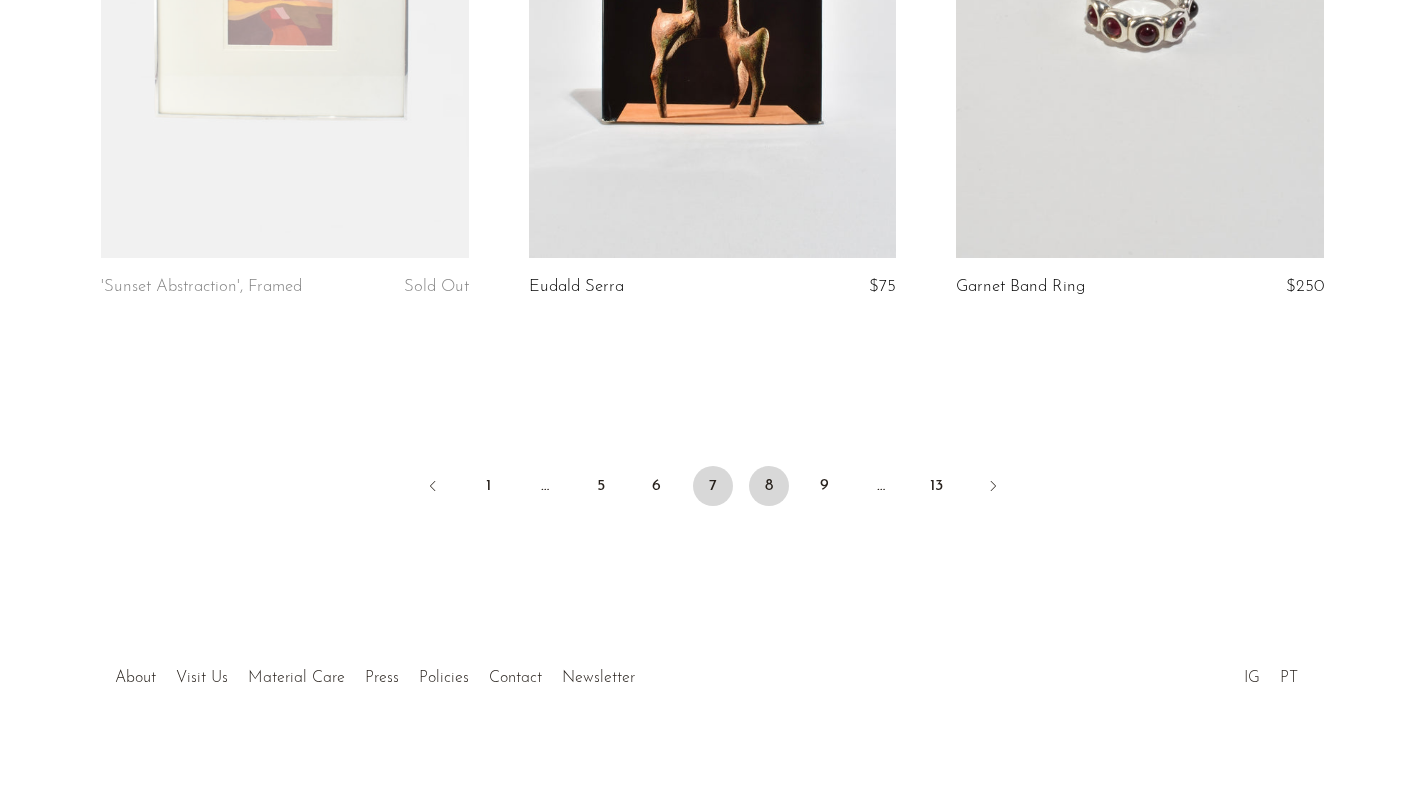click on "8" at bounding box center (769, 486) 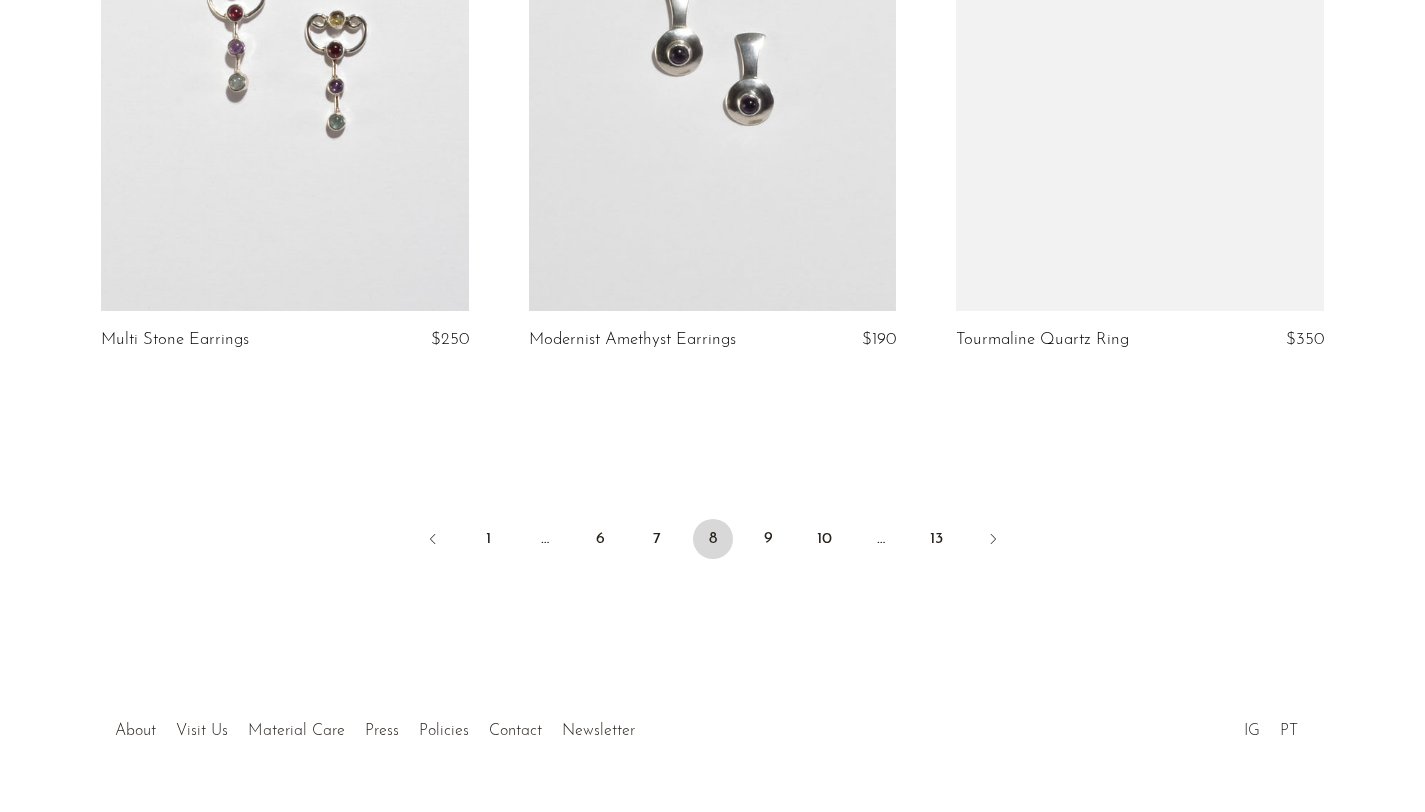 scroll, scrollTop: 7072, scrollLeft: 0, axis: vertical 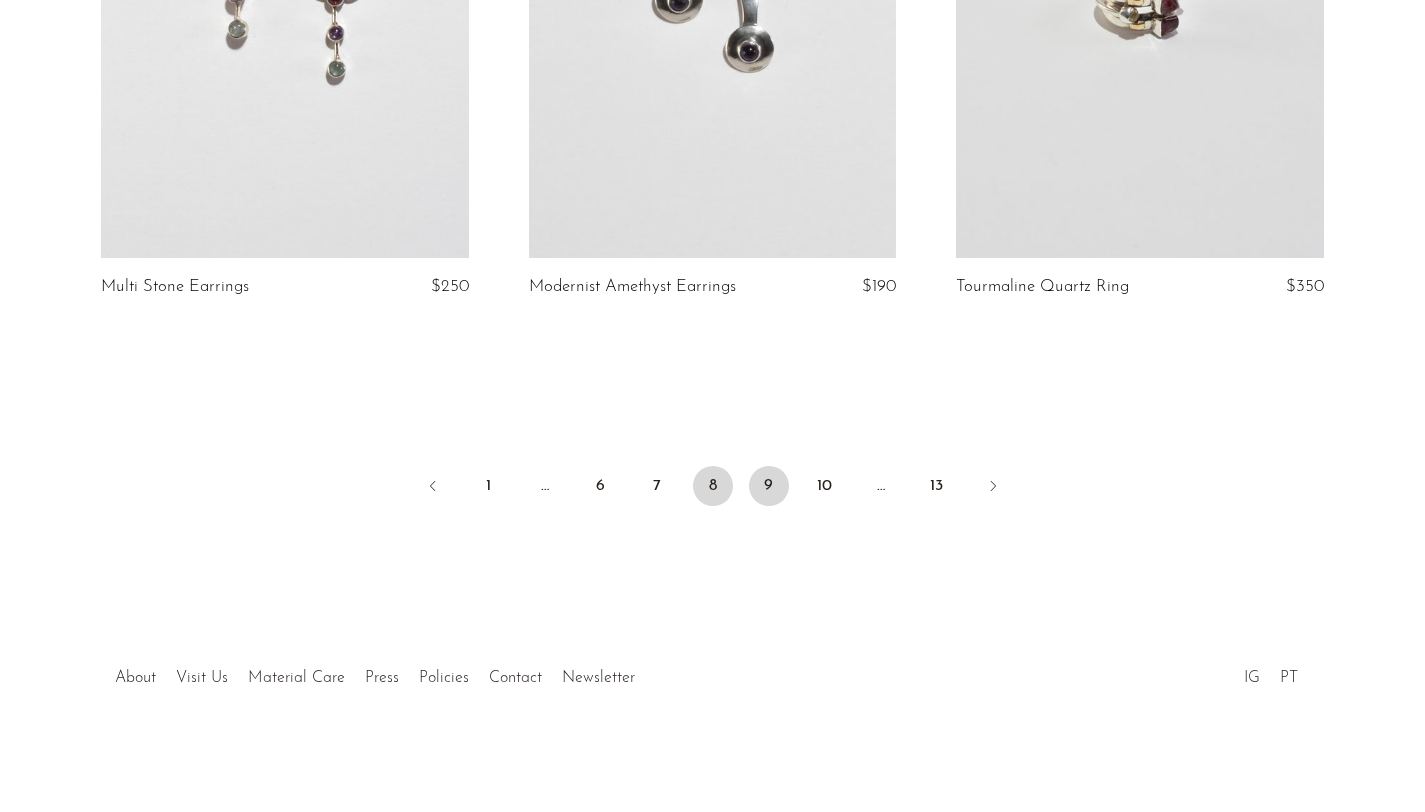 click on "9" at bounding box center [769, 486] 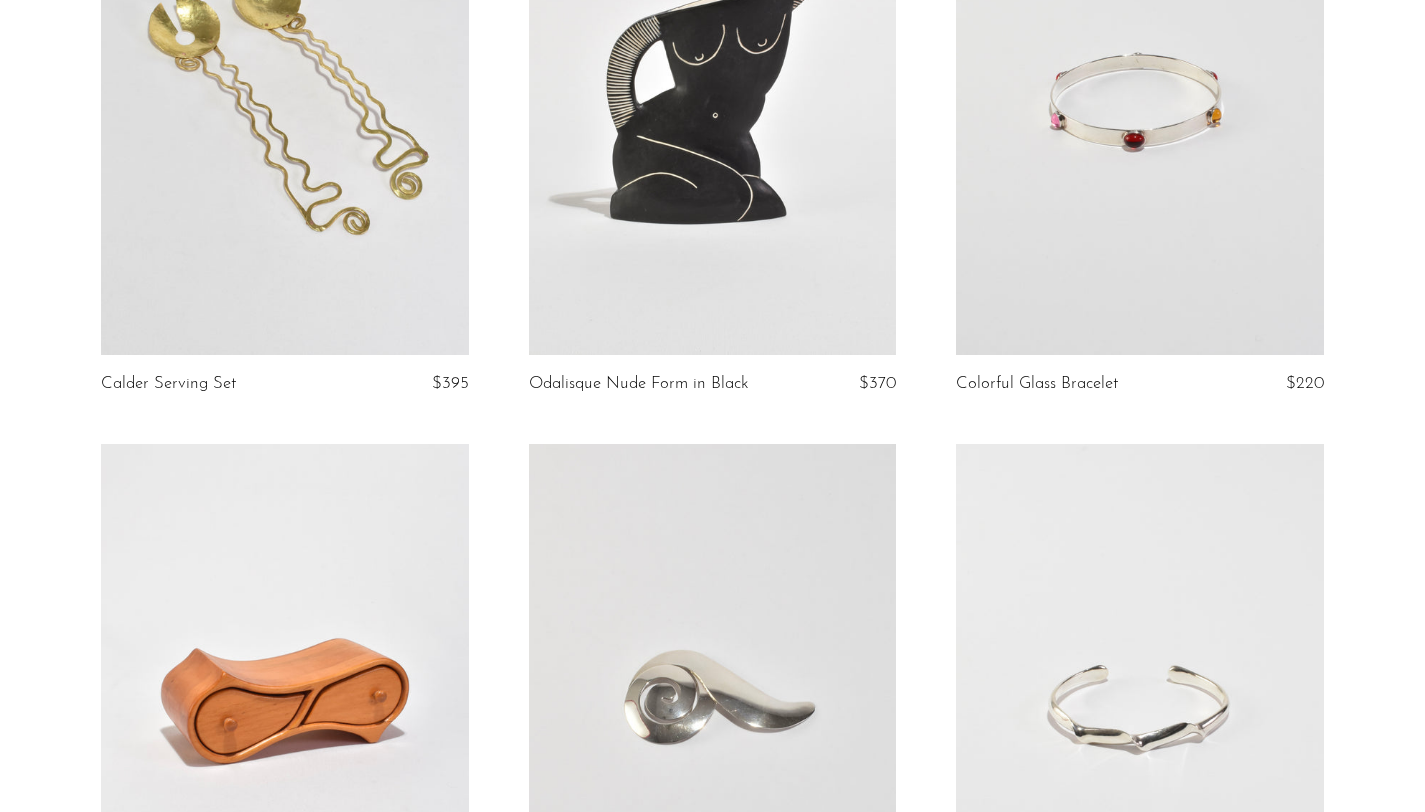 scroll, scrollTop: 3404, scrollLeft: 0, axis: vertical 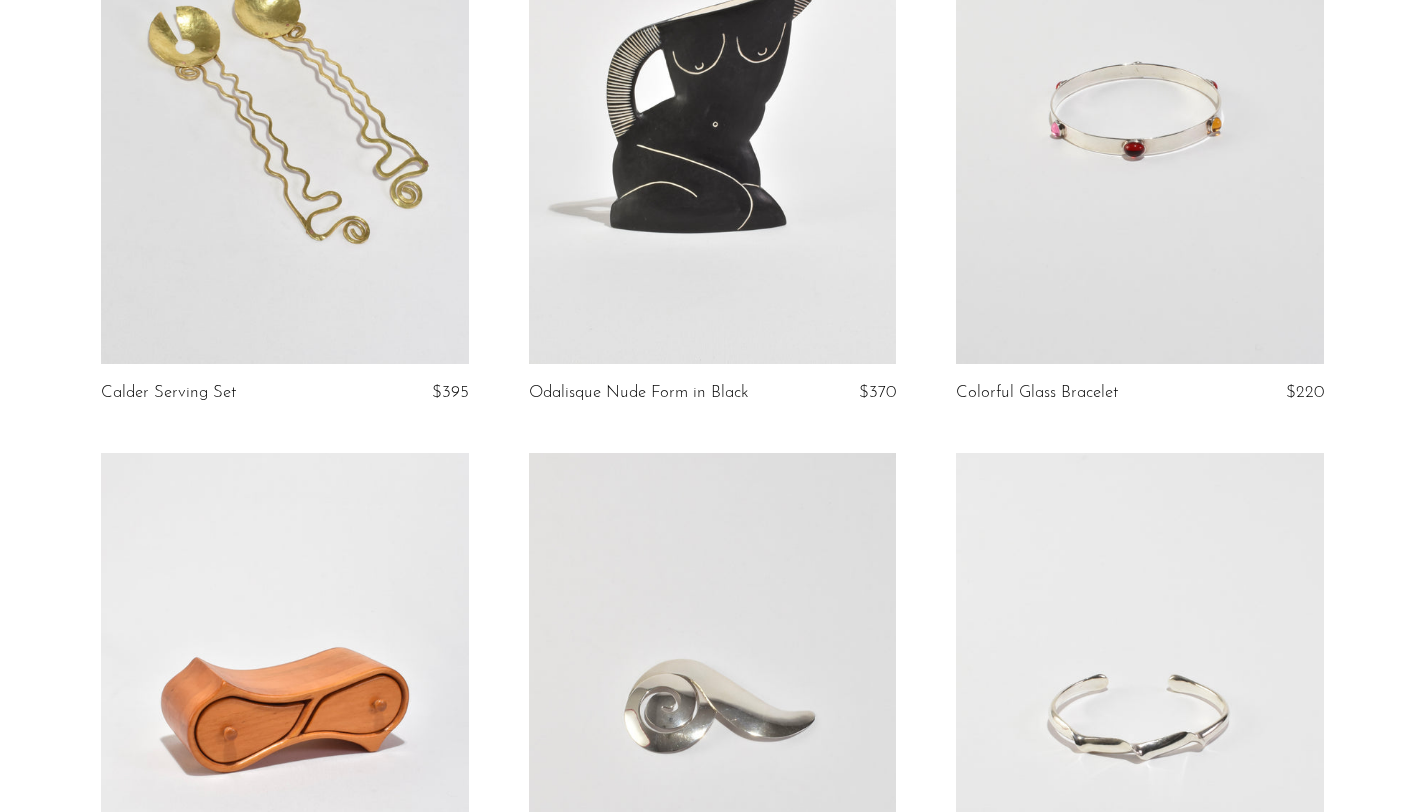 click on "Colorful Glass Bracelet
$220" at bounding box center [1139, 151] 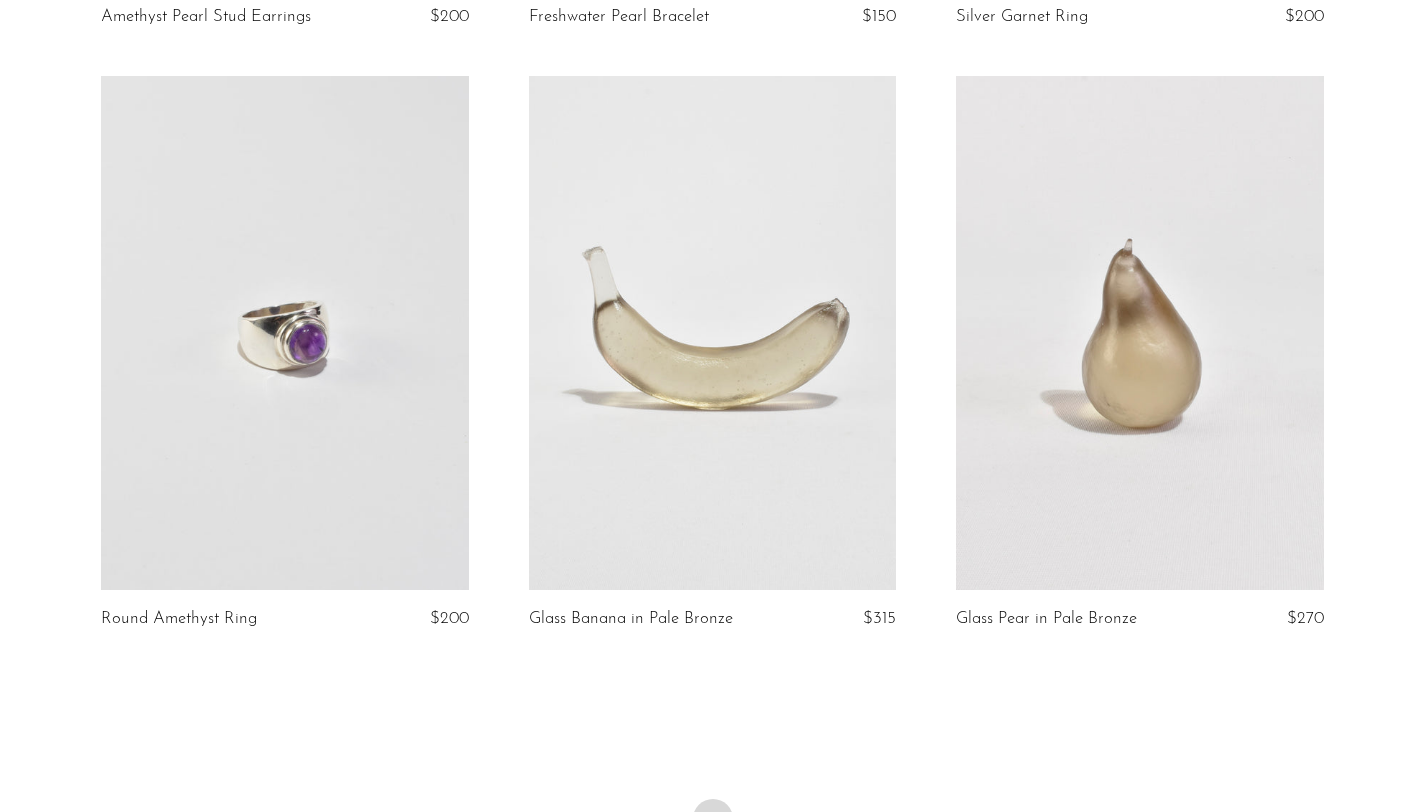 scroll, scrollTop: 7127, scrollLeft: 0, axis: vertical 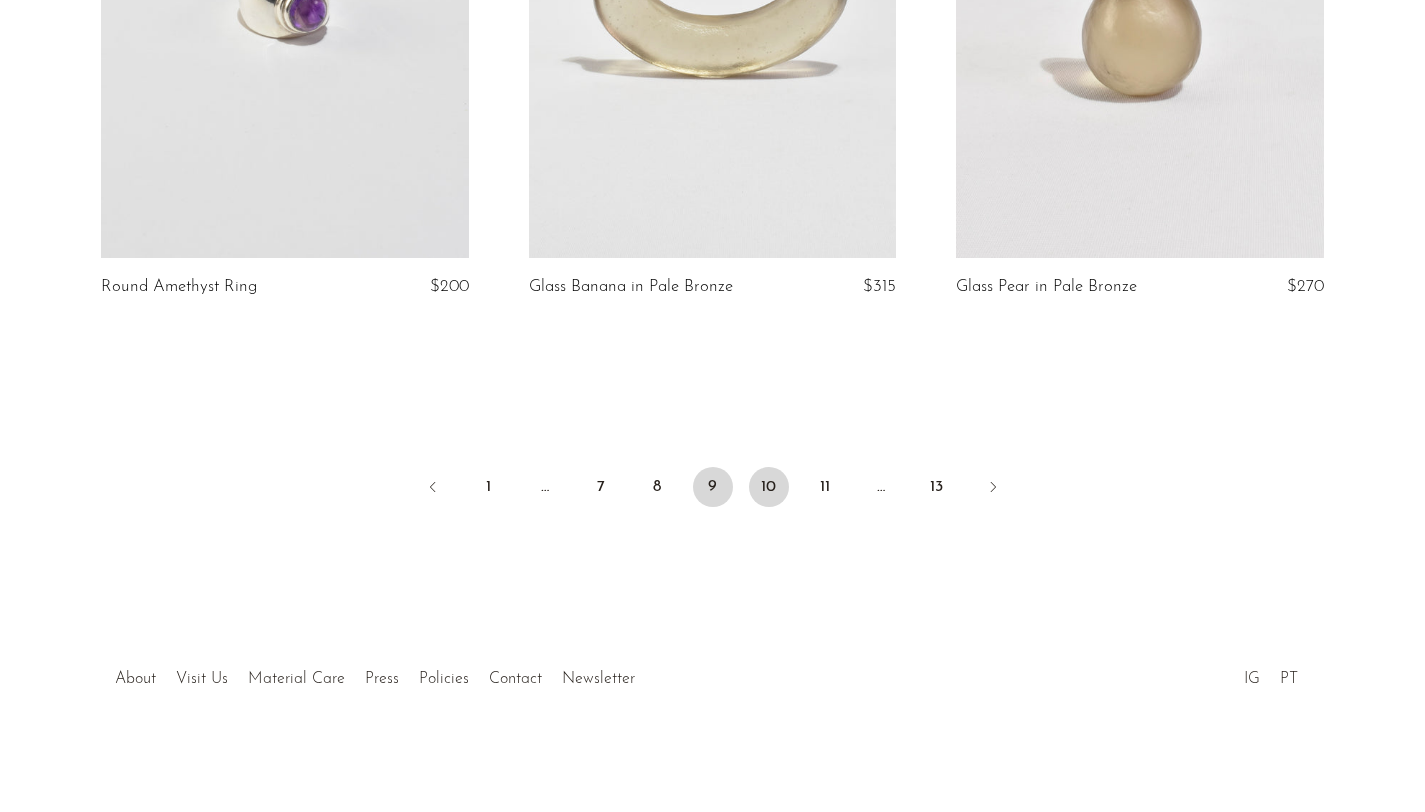 click on "10" at bounding box center [769, 487] 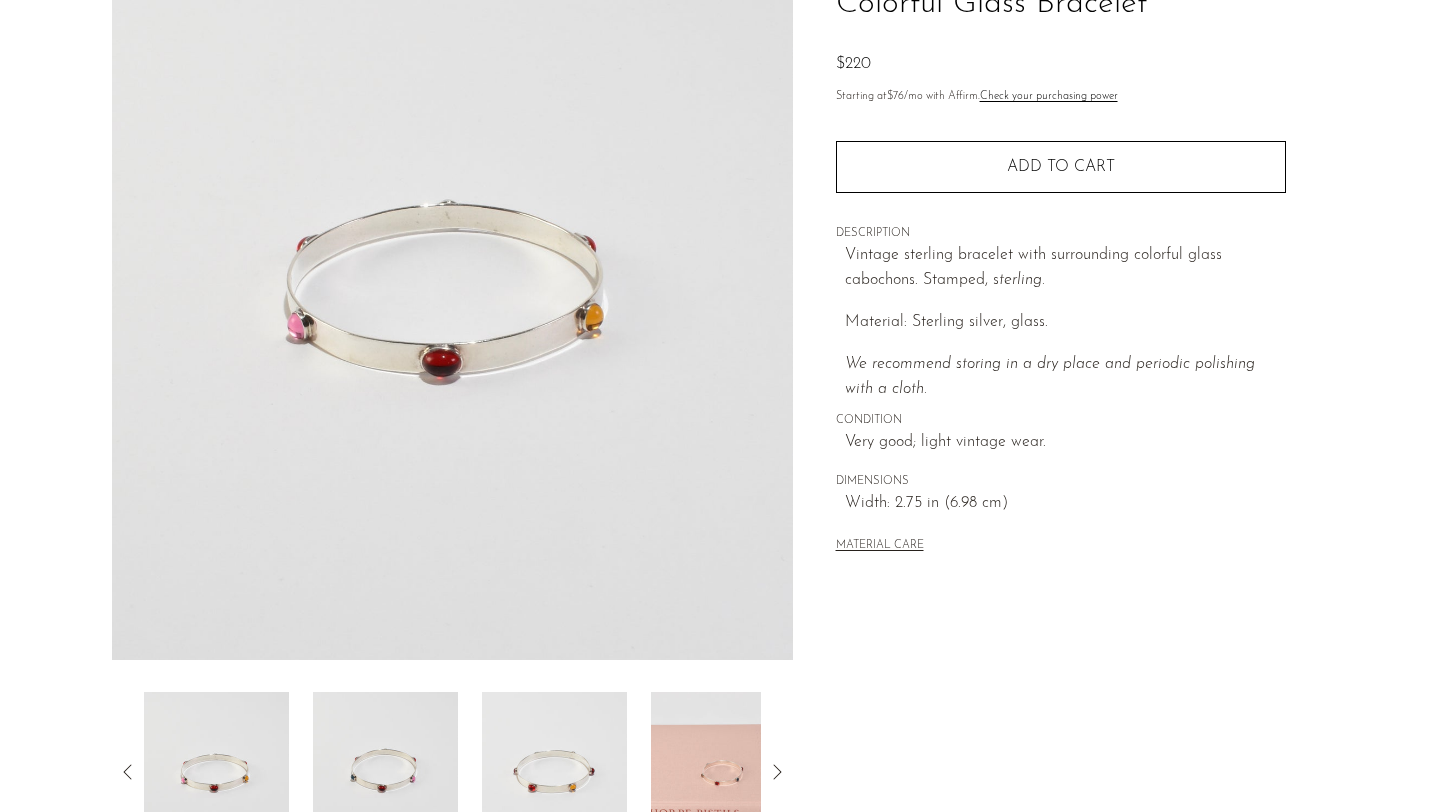 scroll, scrollTop: 490, scrollLeft: 0, axis: vertical 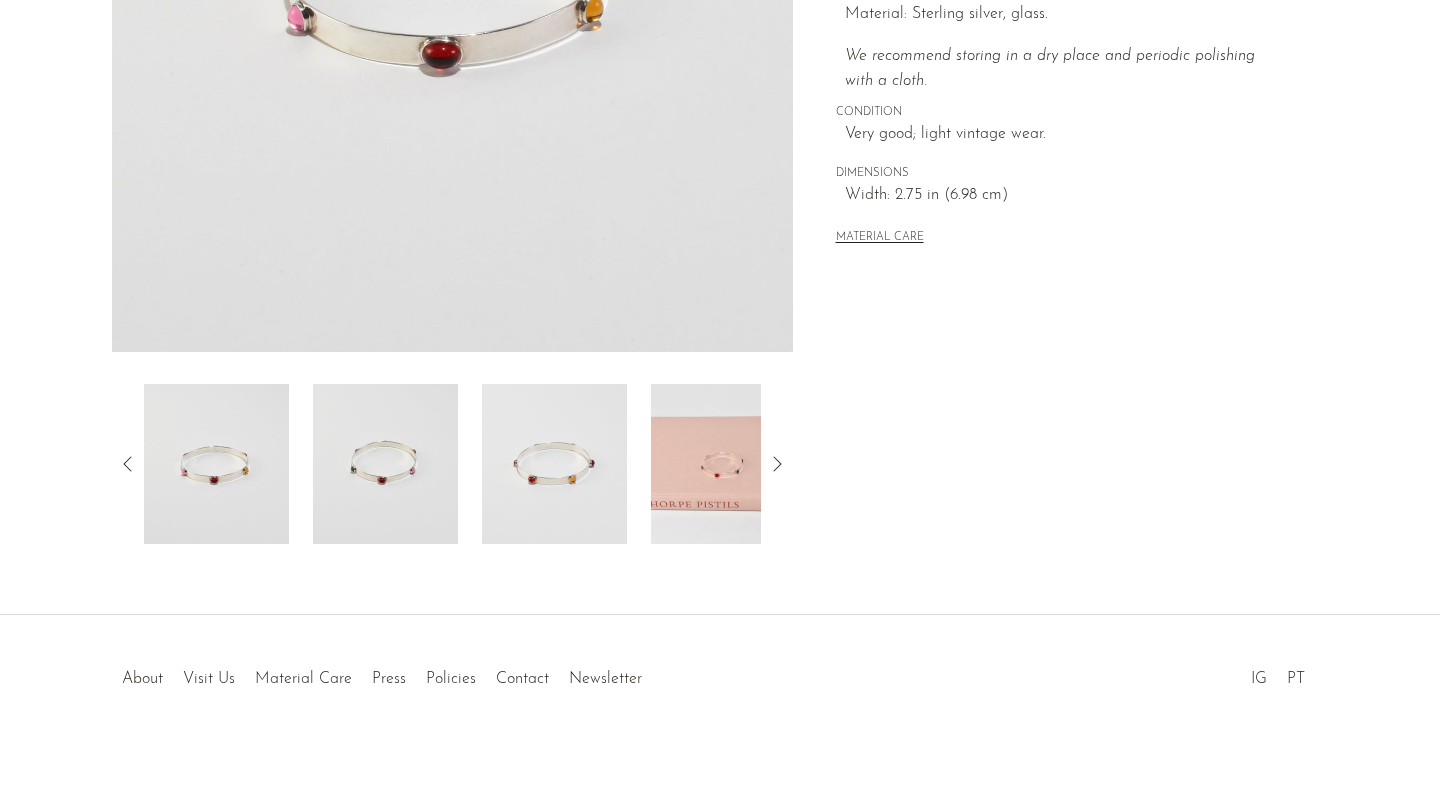 click at bounding box center (723, 464) 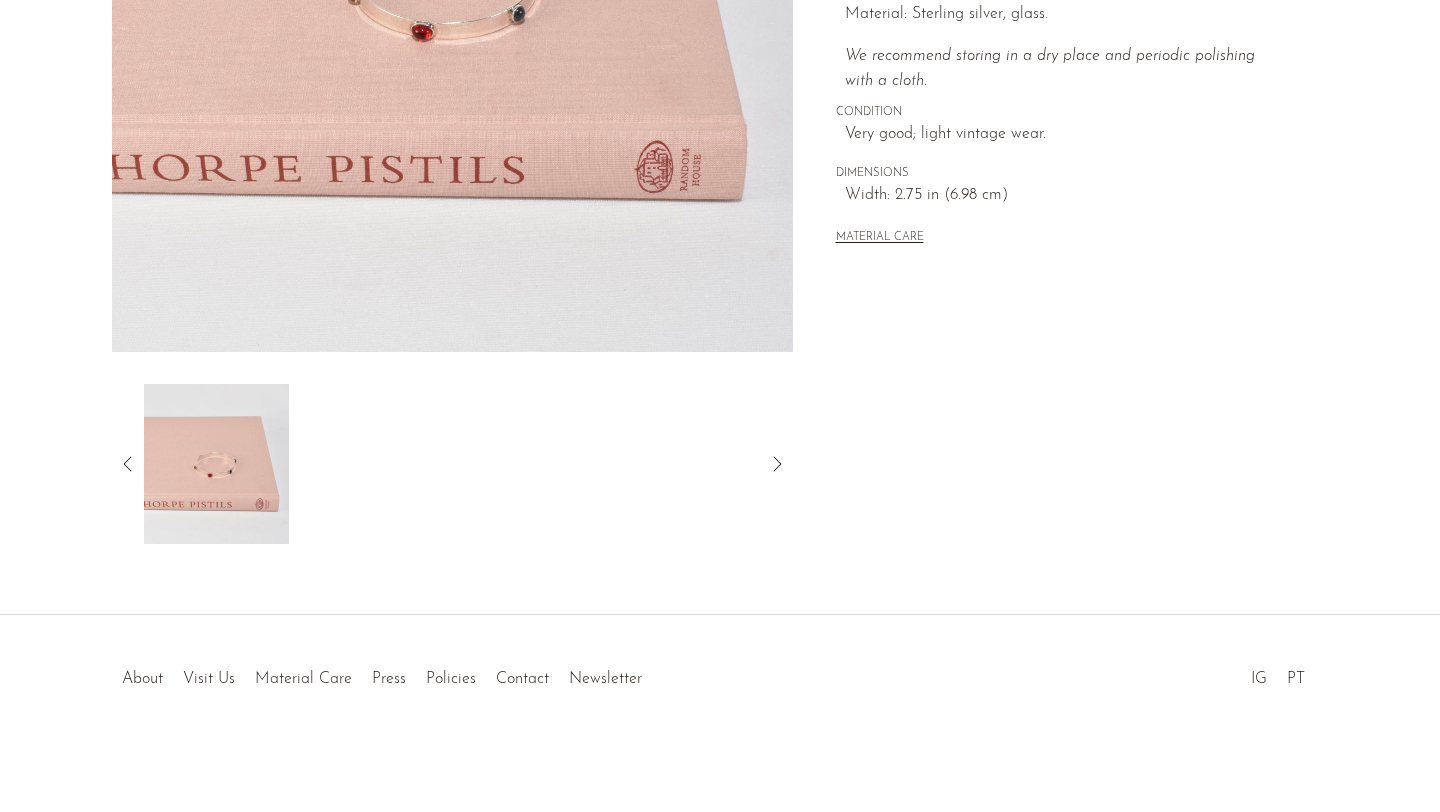 click 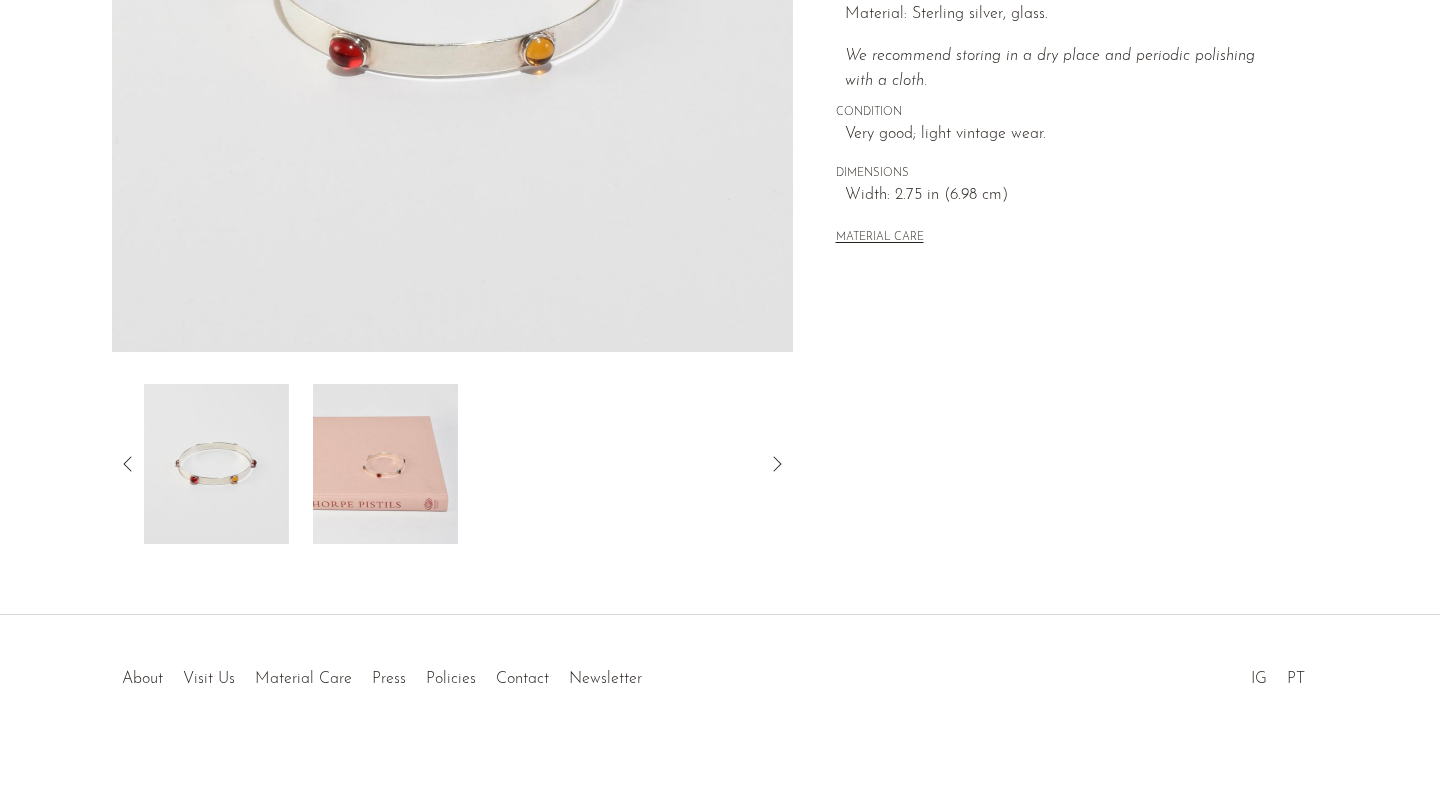 click at bounding box center (216, 464) 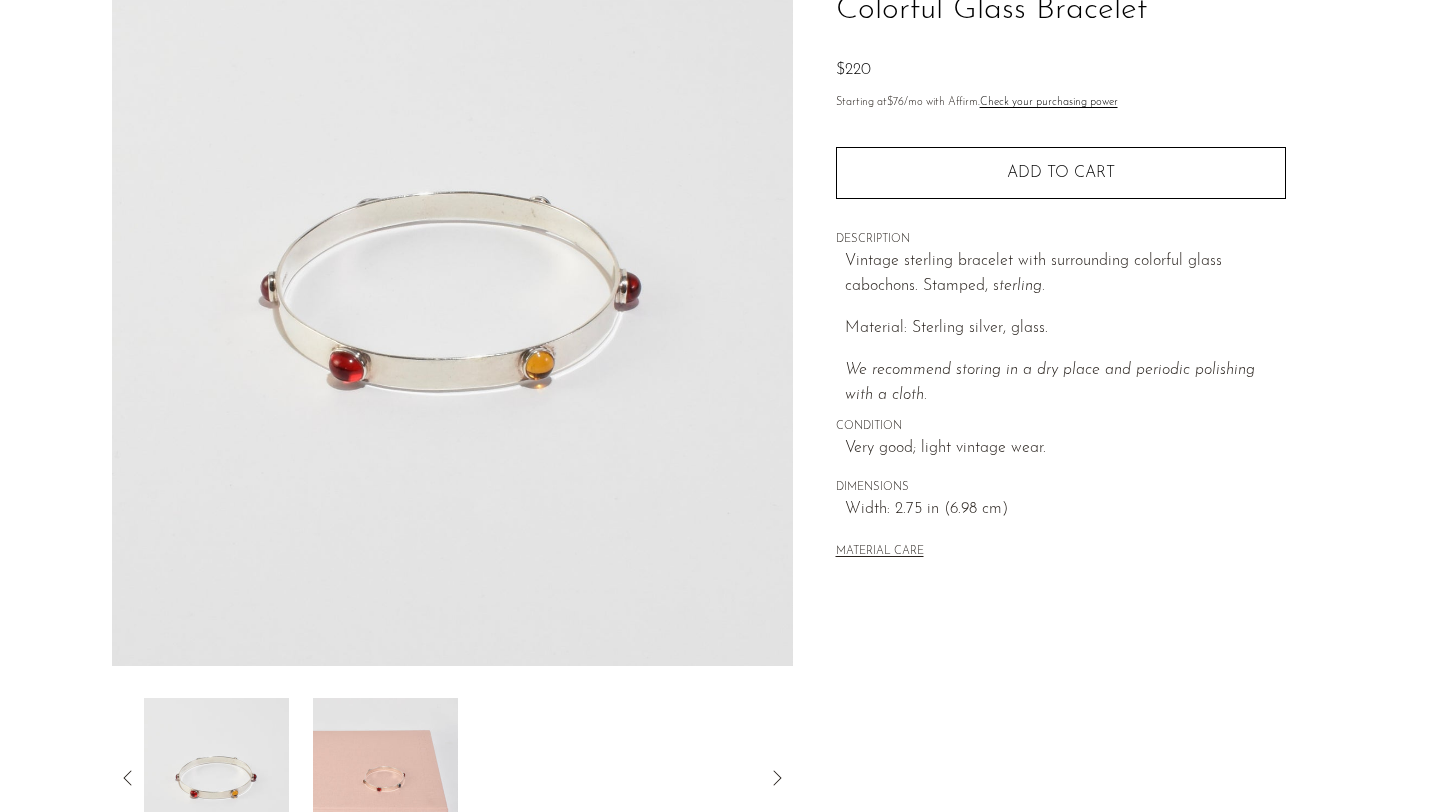 scroll, scrollTop: 0, scrollLeft: 0, axis: both 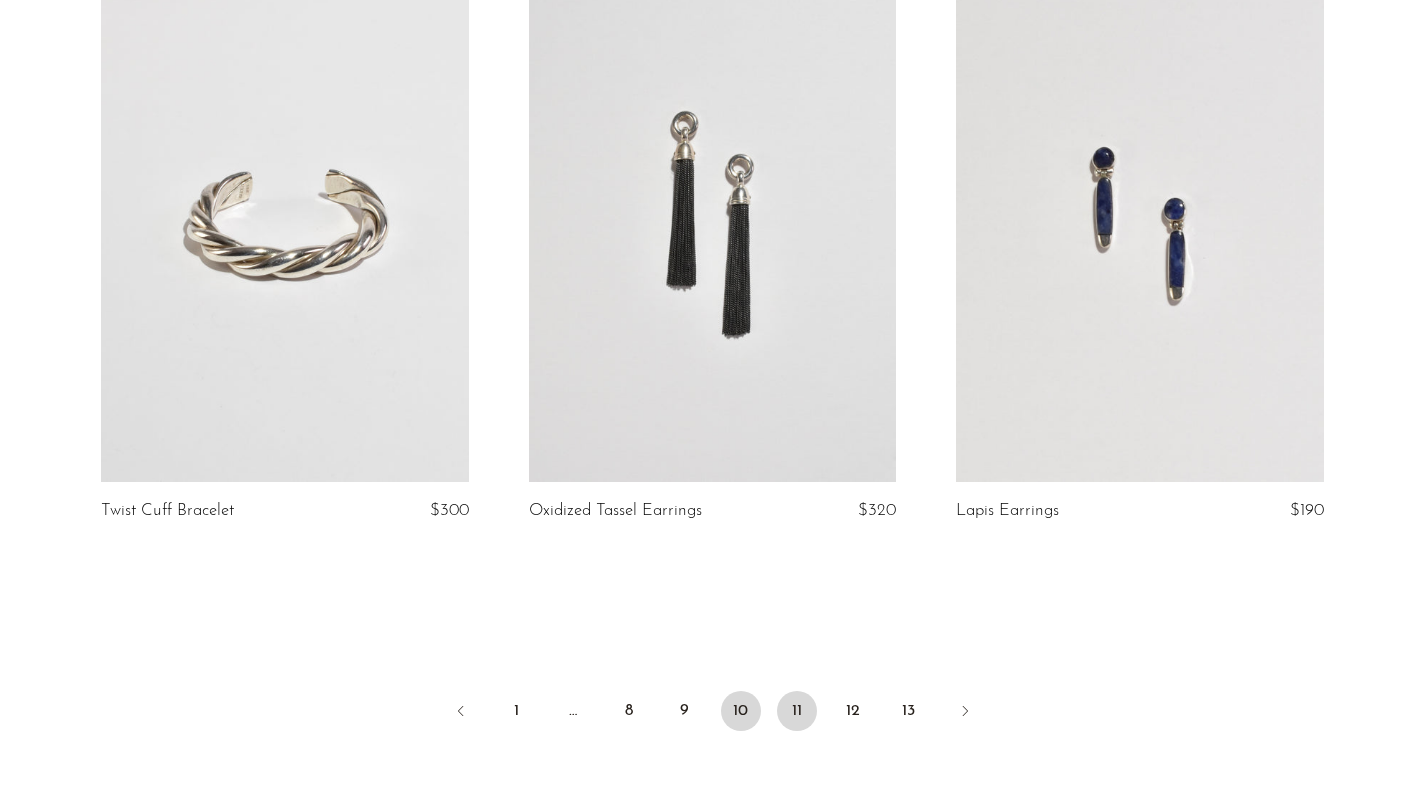 click on "11" at bounding box center (797, 711) 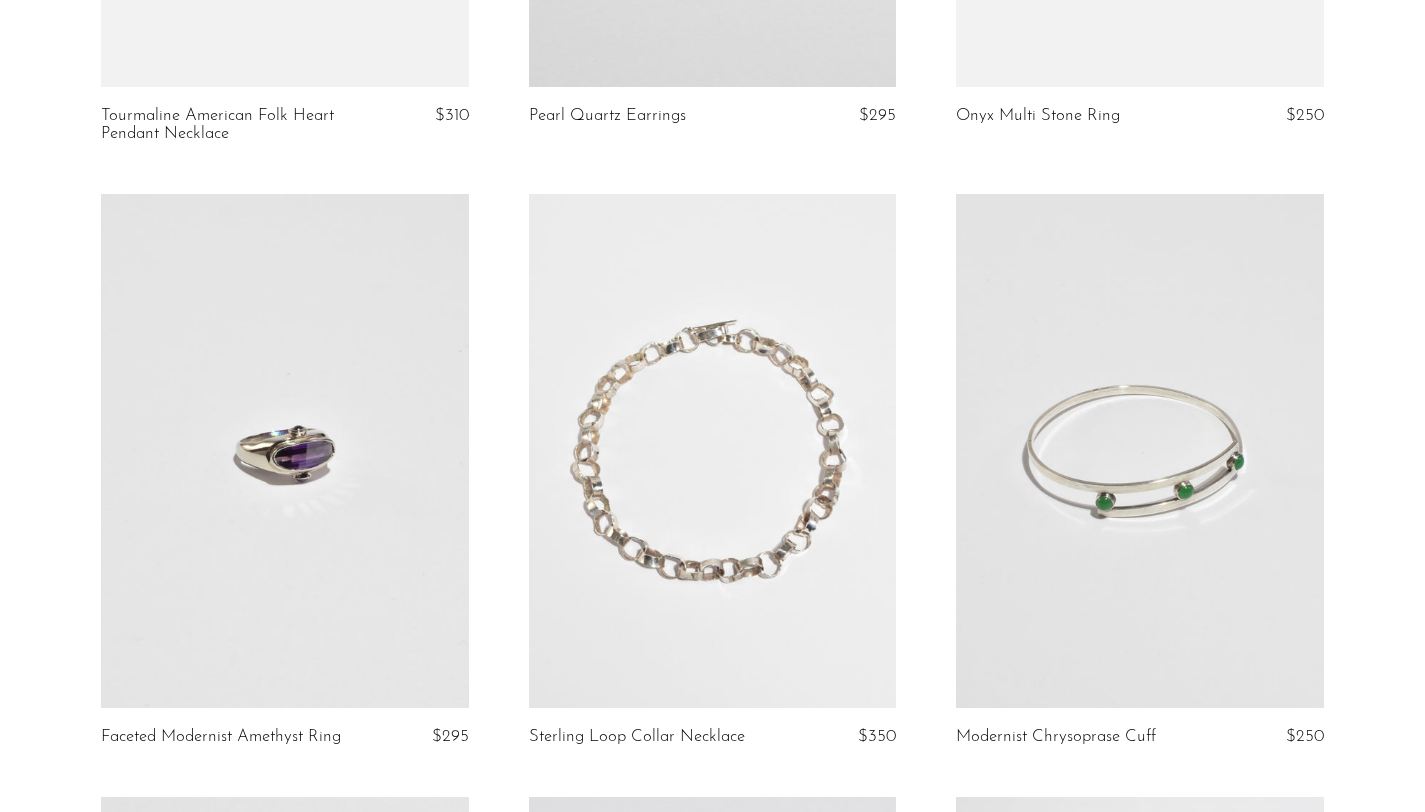 scroll, scrollTop: 2794, scrollLeft: 0, axis: vertical 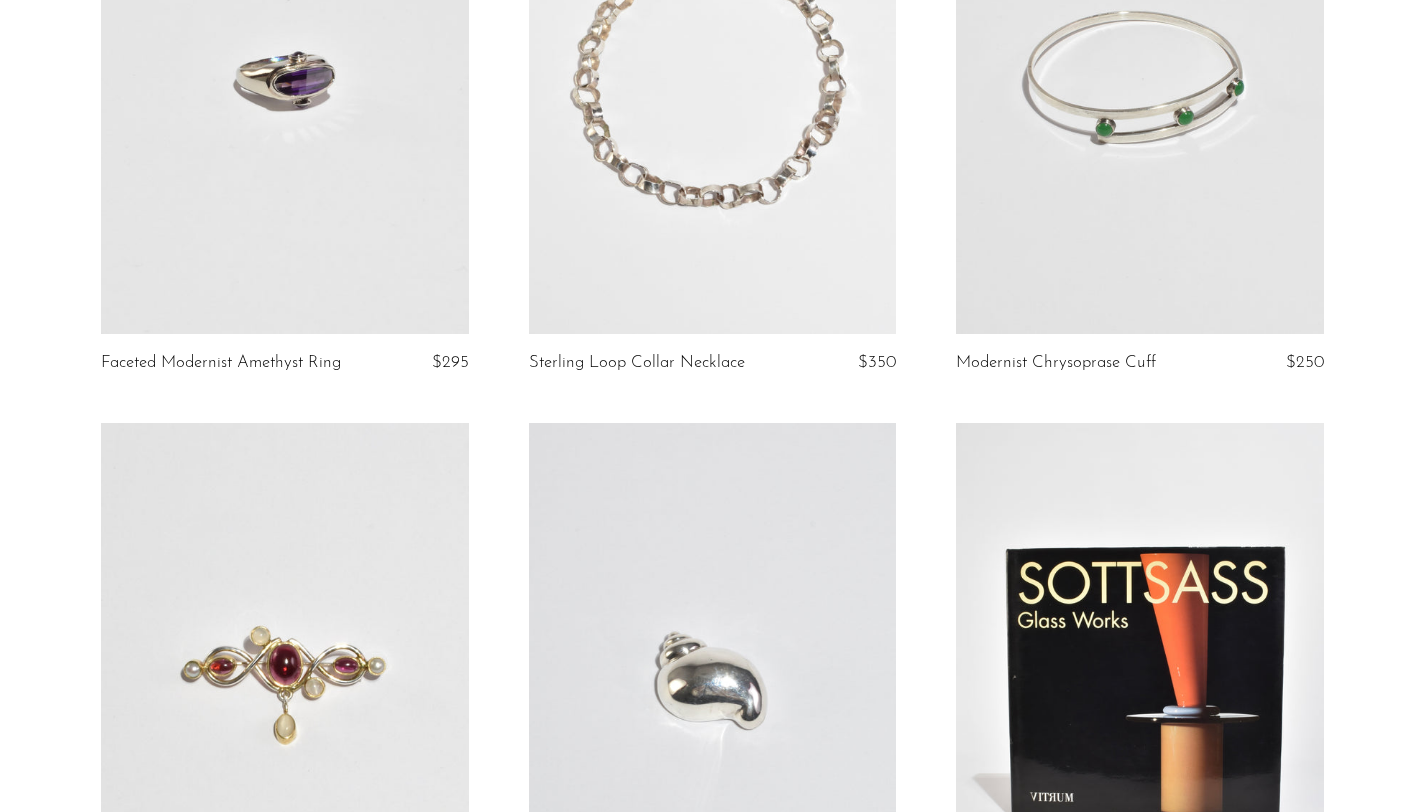 click on "Modernist Chrysoprase Cuff" at bounding box center (1056, 363) 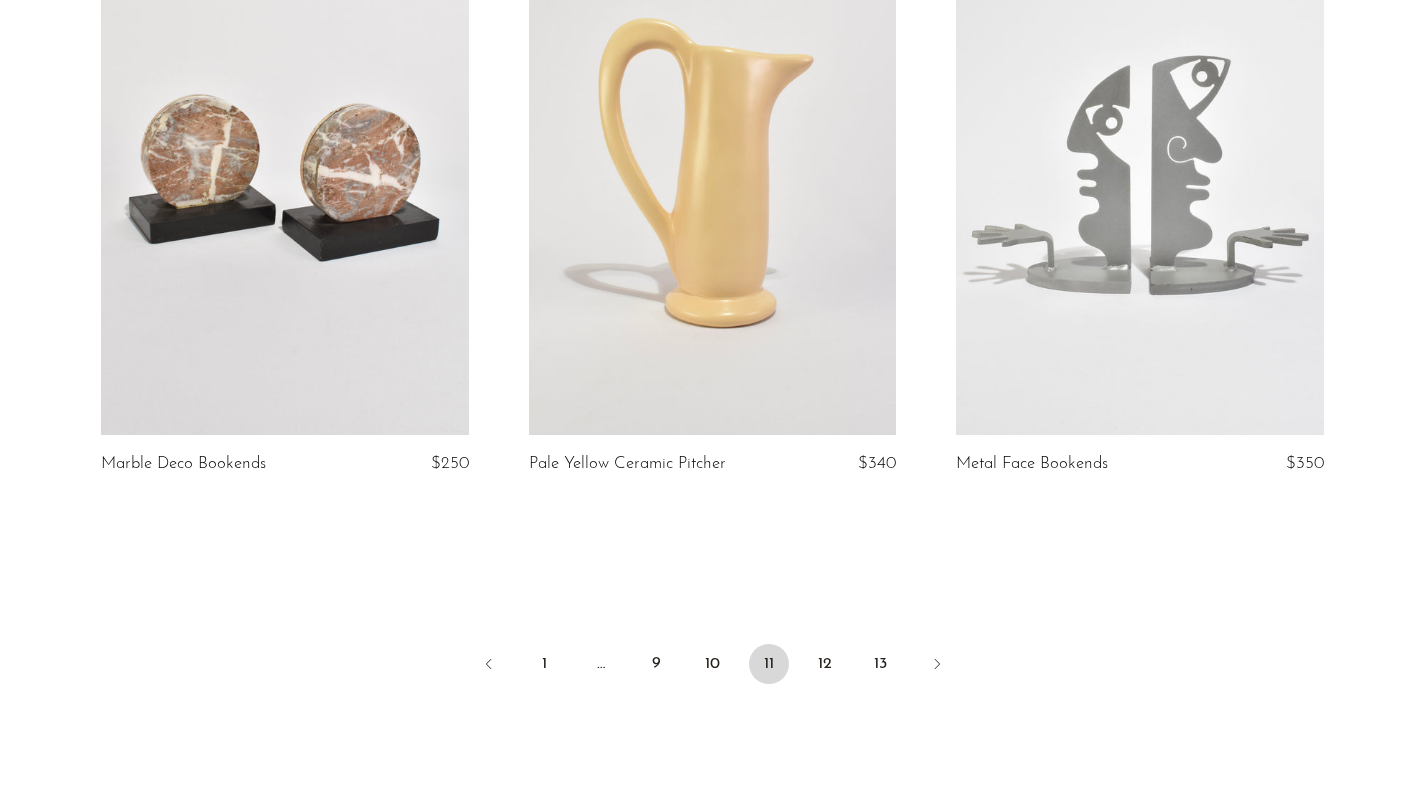 scroll, scrollTop: 6866, scrollLeft: 0, axis: vertical 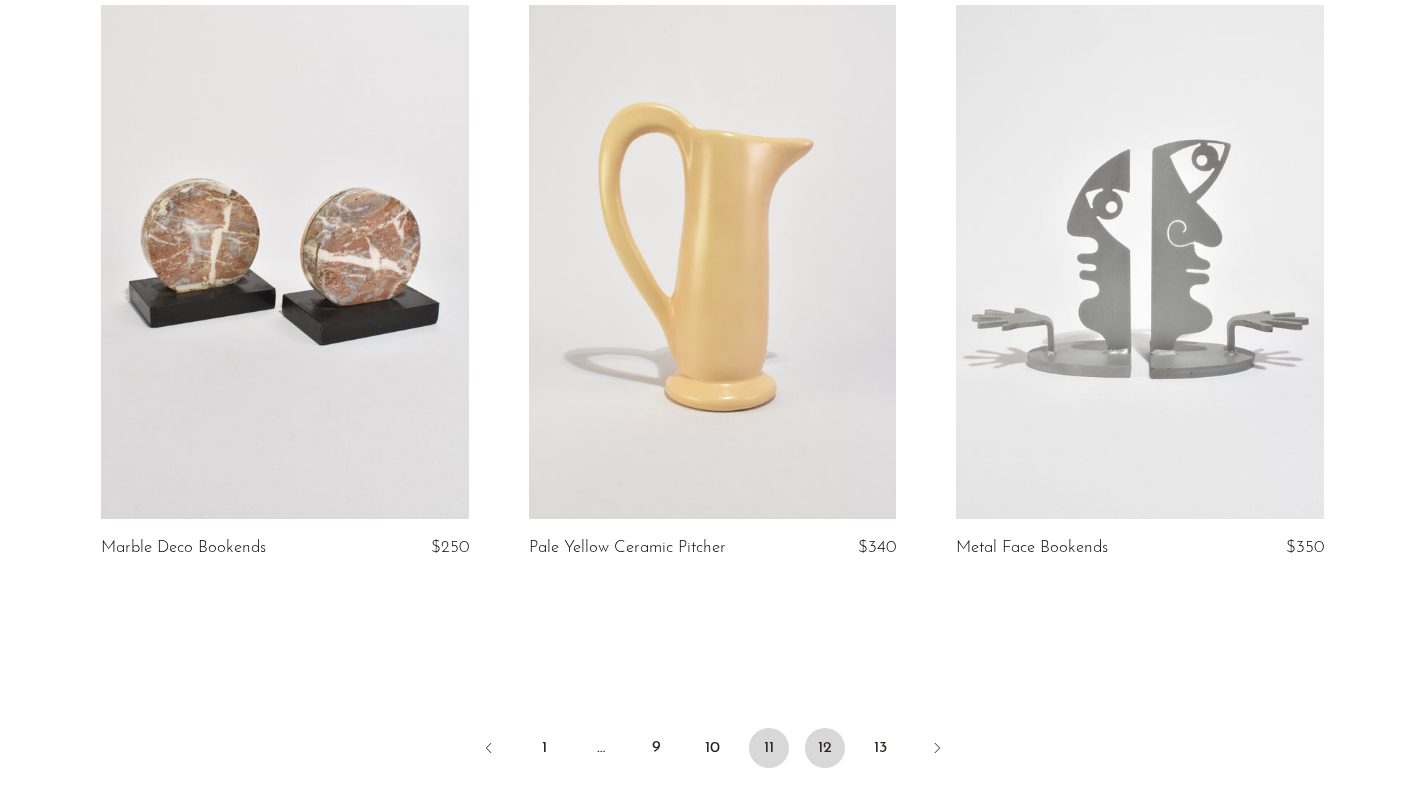 click on "12" at bounding box center (825, 748) 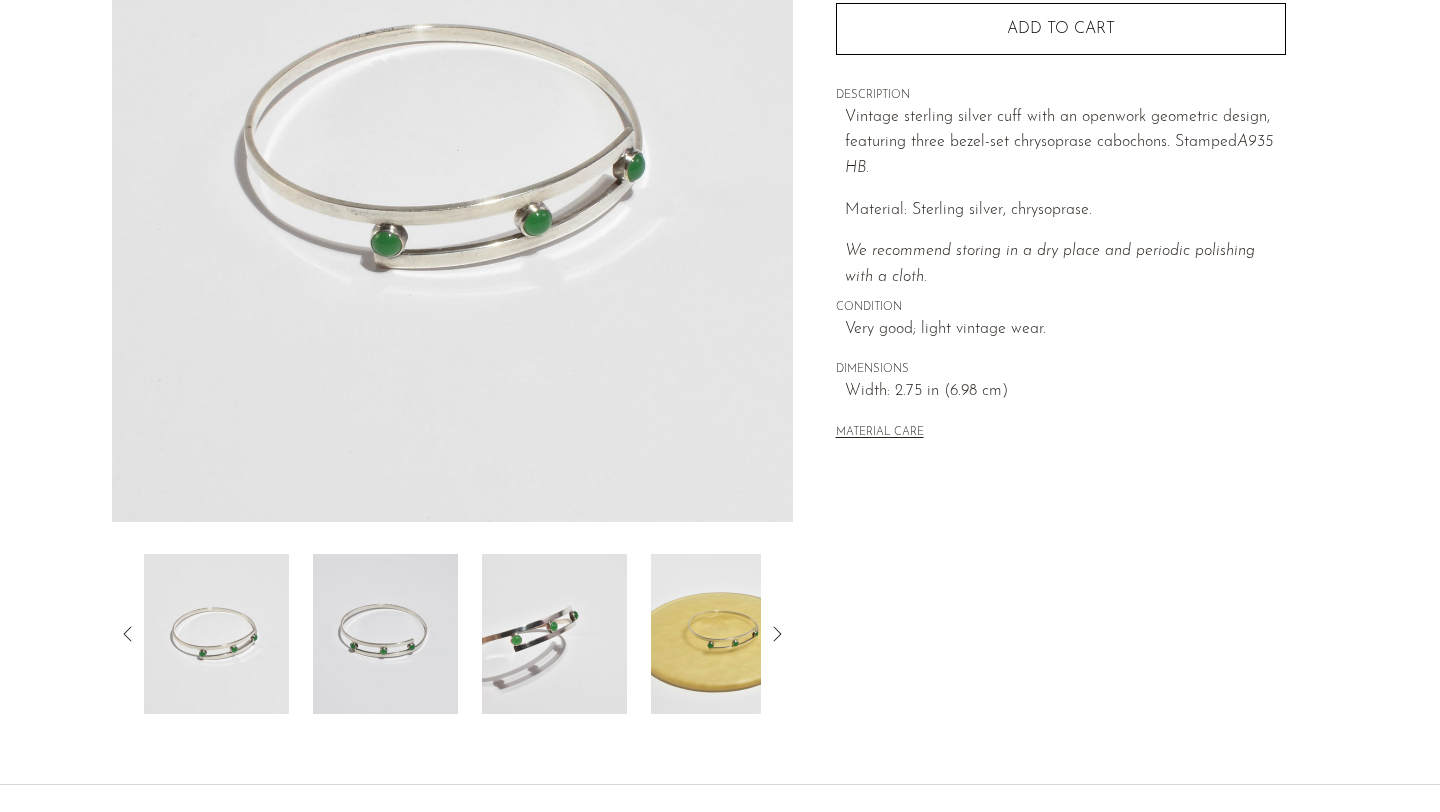 scroll, scrollTop: 325, scrollLeft: 0, axis: vertical 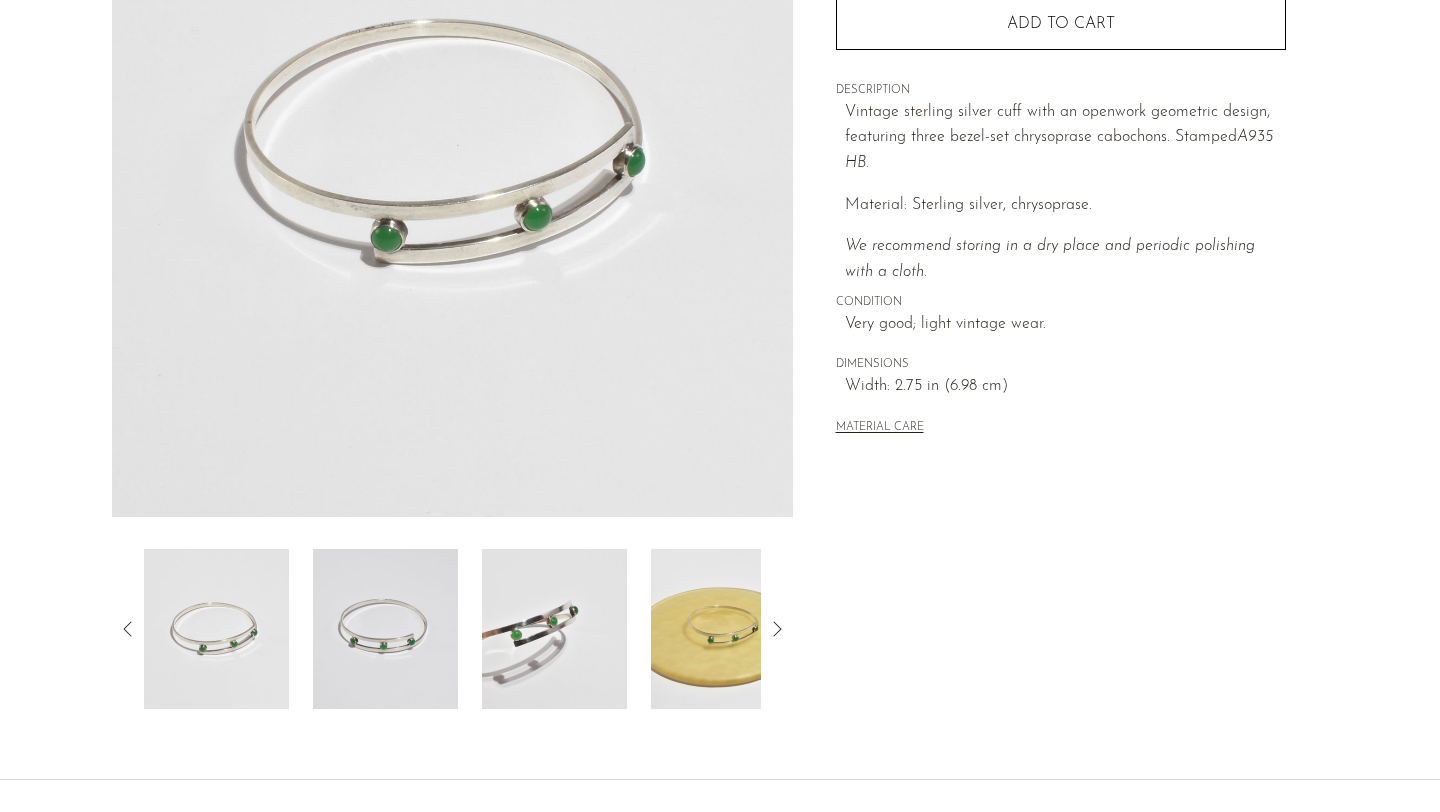 click at bounding box center [385, 629] 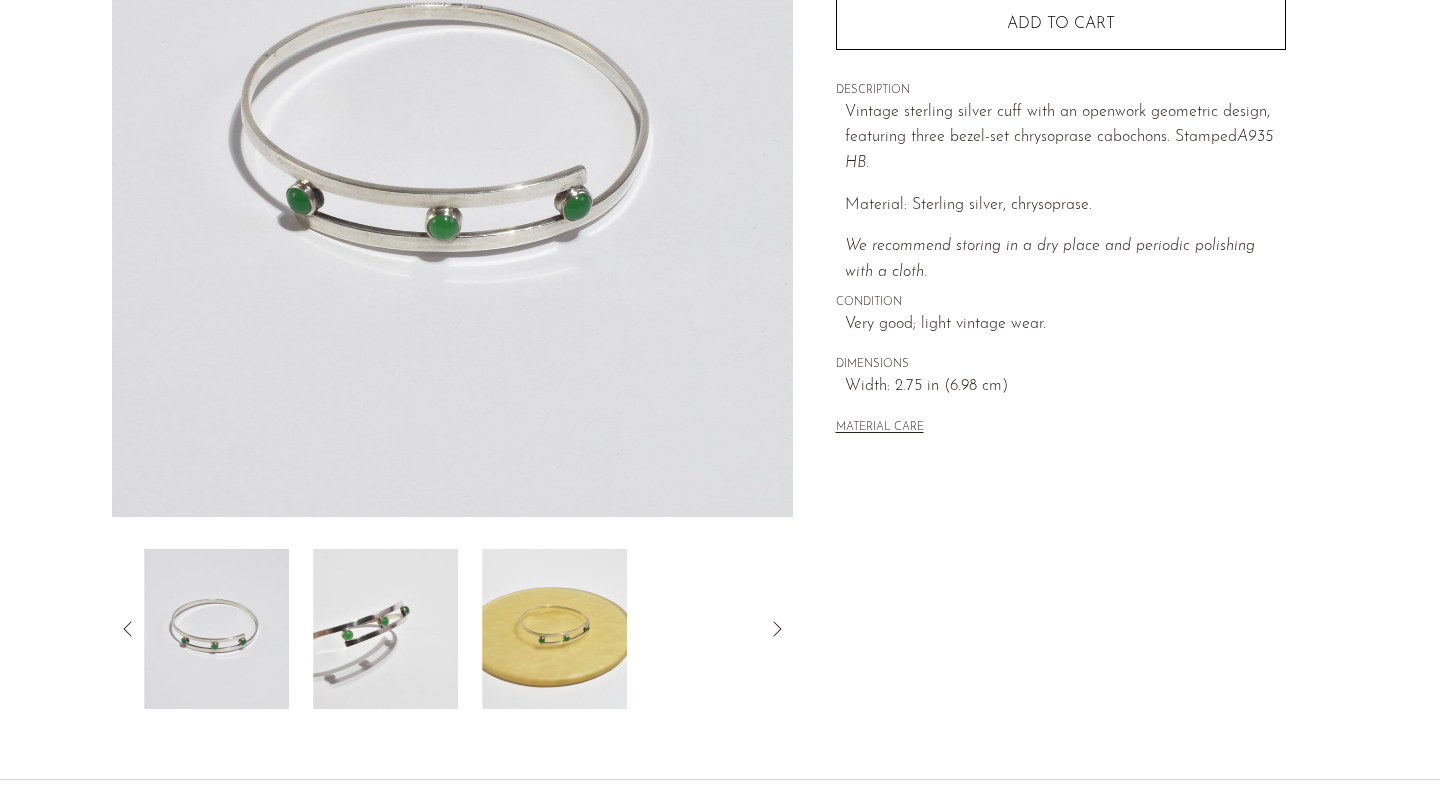 click at bounding box center [385, 629] 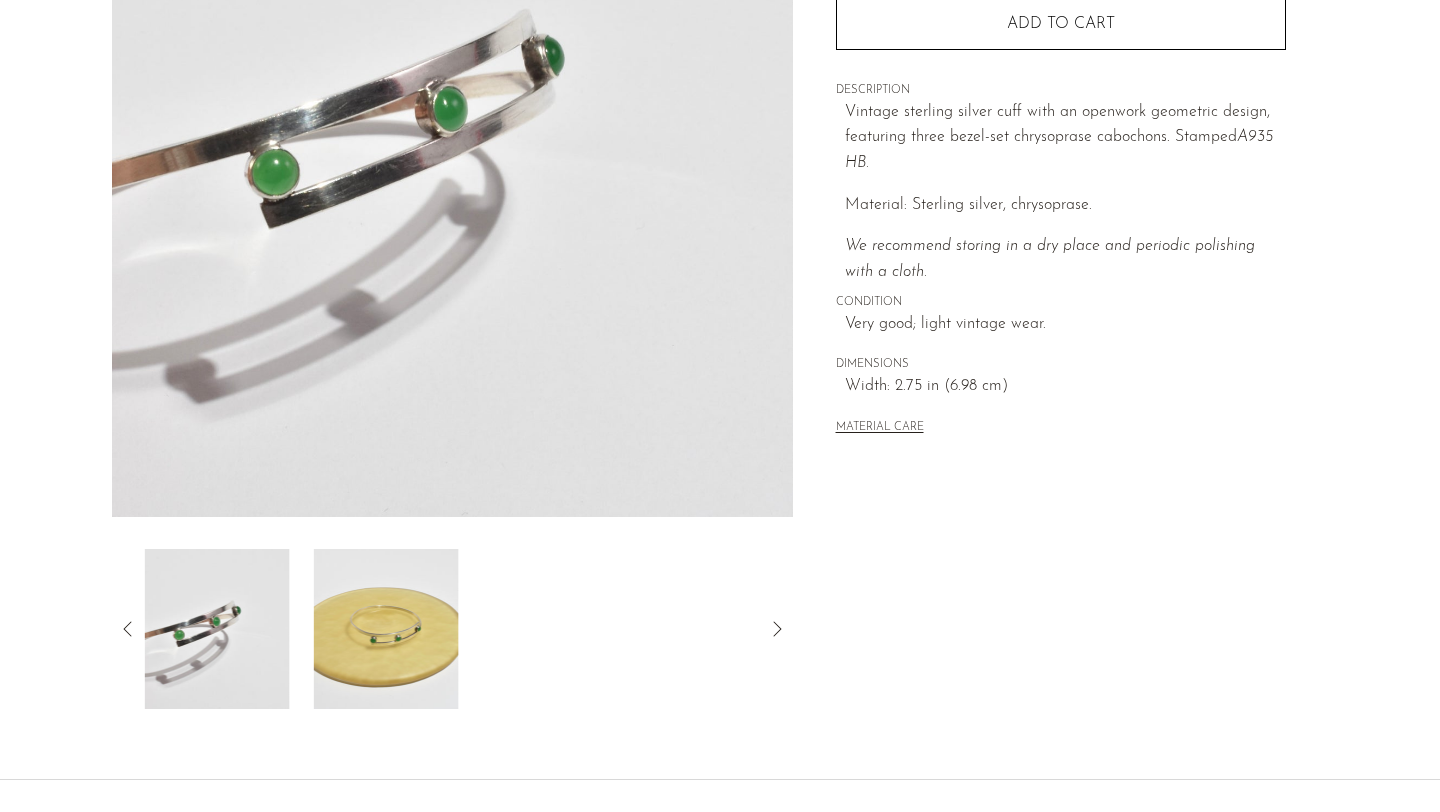 click at bounding box center (386, 629) 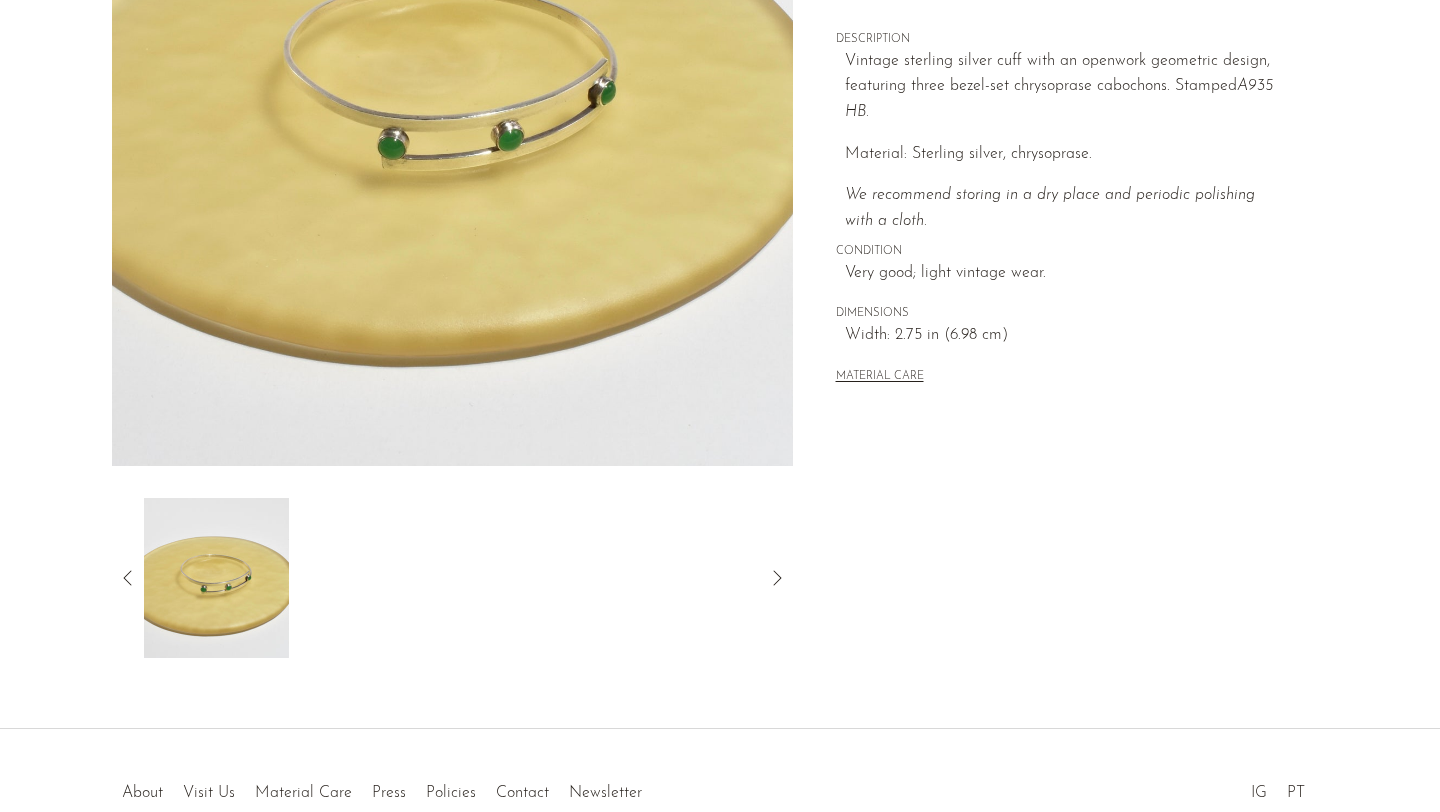 scroll, scrollTop: 490, scrollLeft: 0, axis: vertical 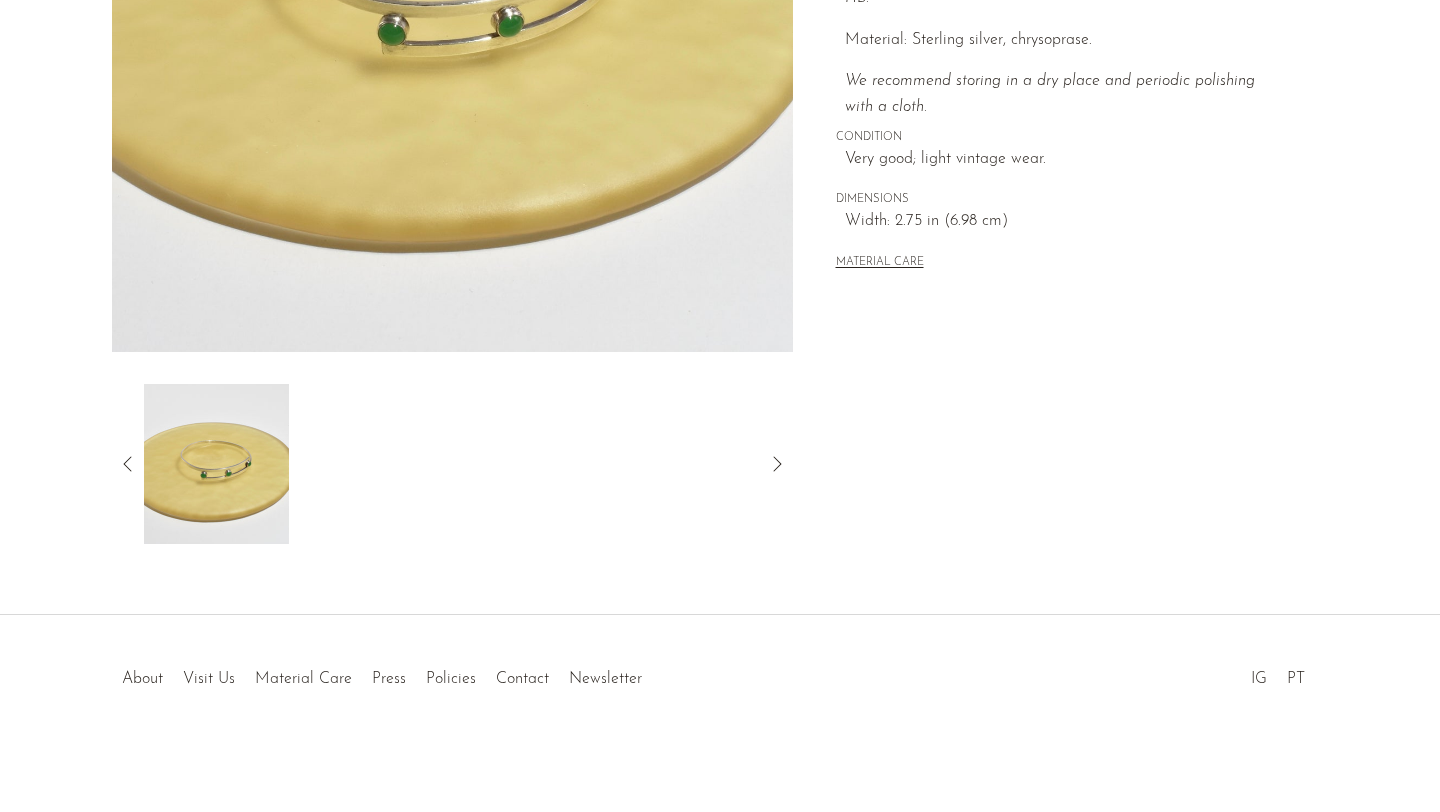 click 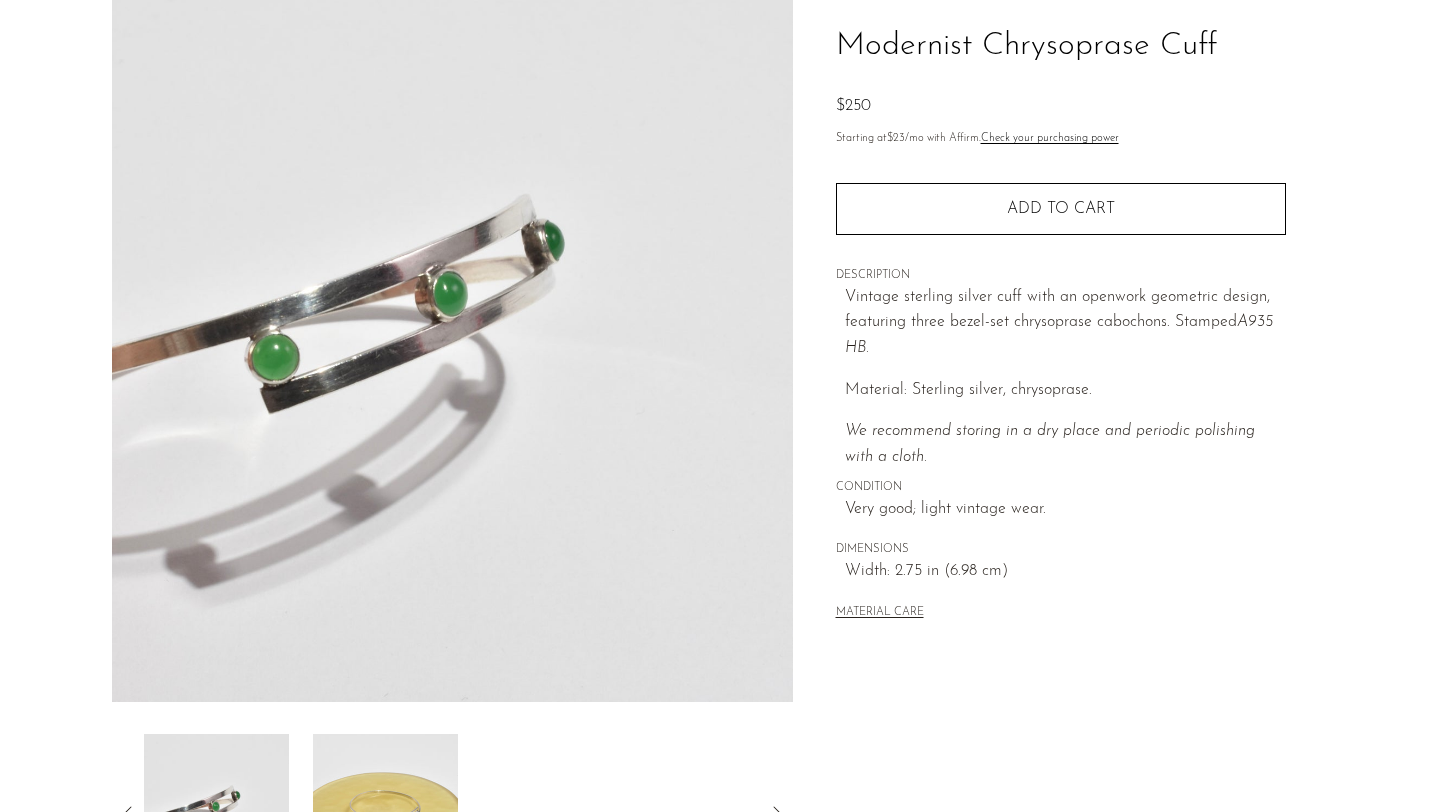 scroll, scrollTop: 253, scrollLeft: 0, axis: vertical 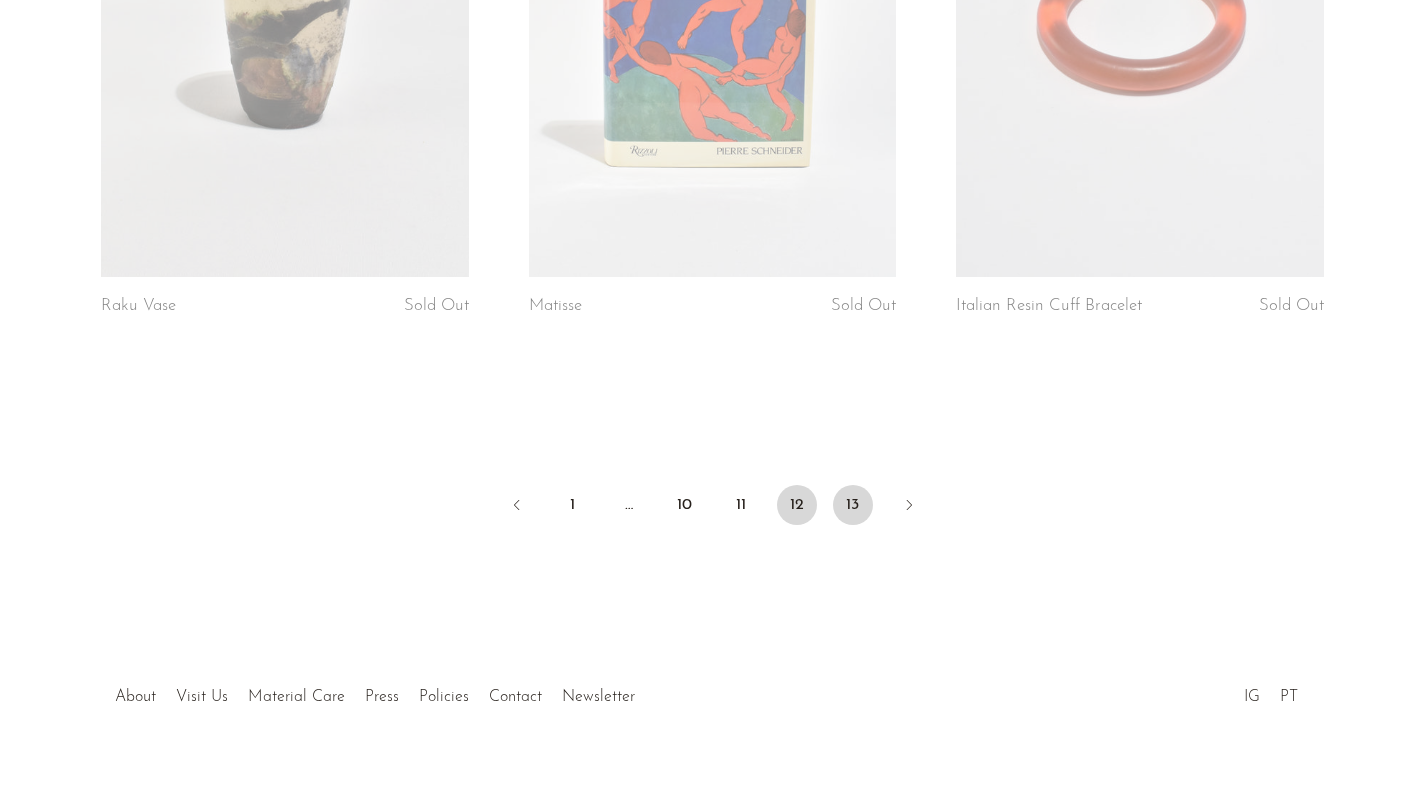 click on "13" at bounding box center (853, 505) 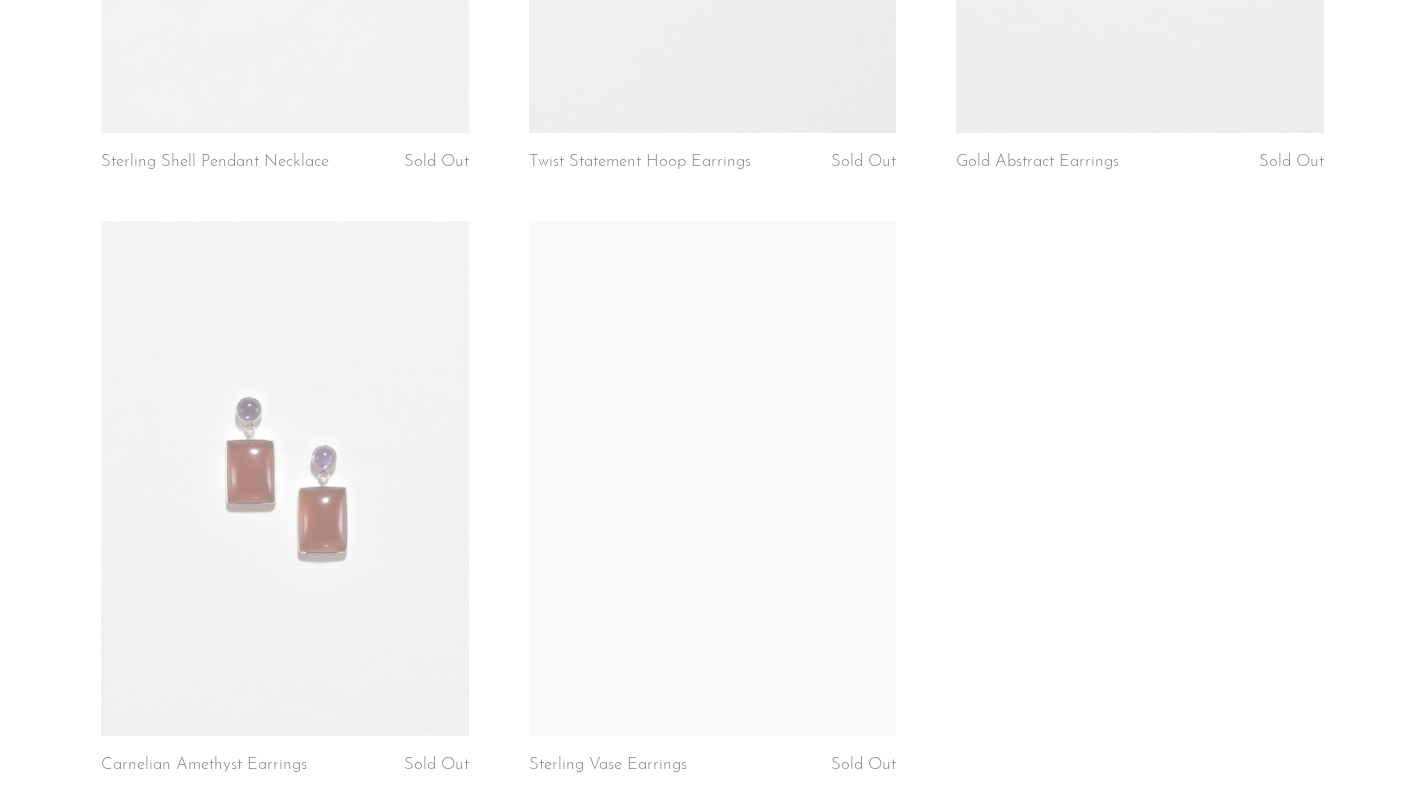 scroll, scrollTop: 6441, scrollLeft: 0, axis: vertical 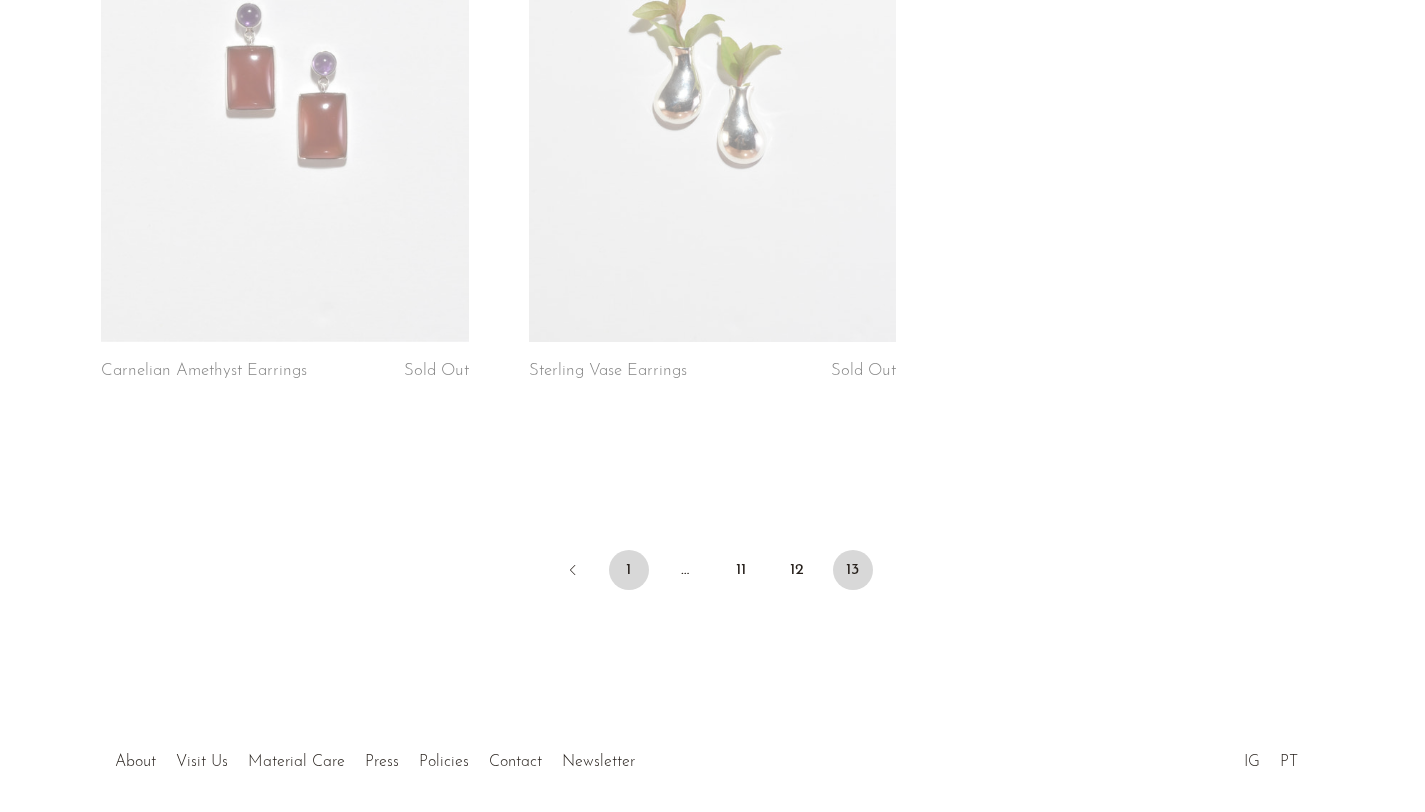 click on "1" at bounding box center [629, 570] 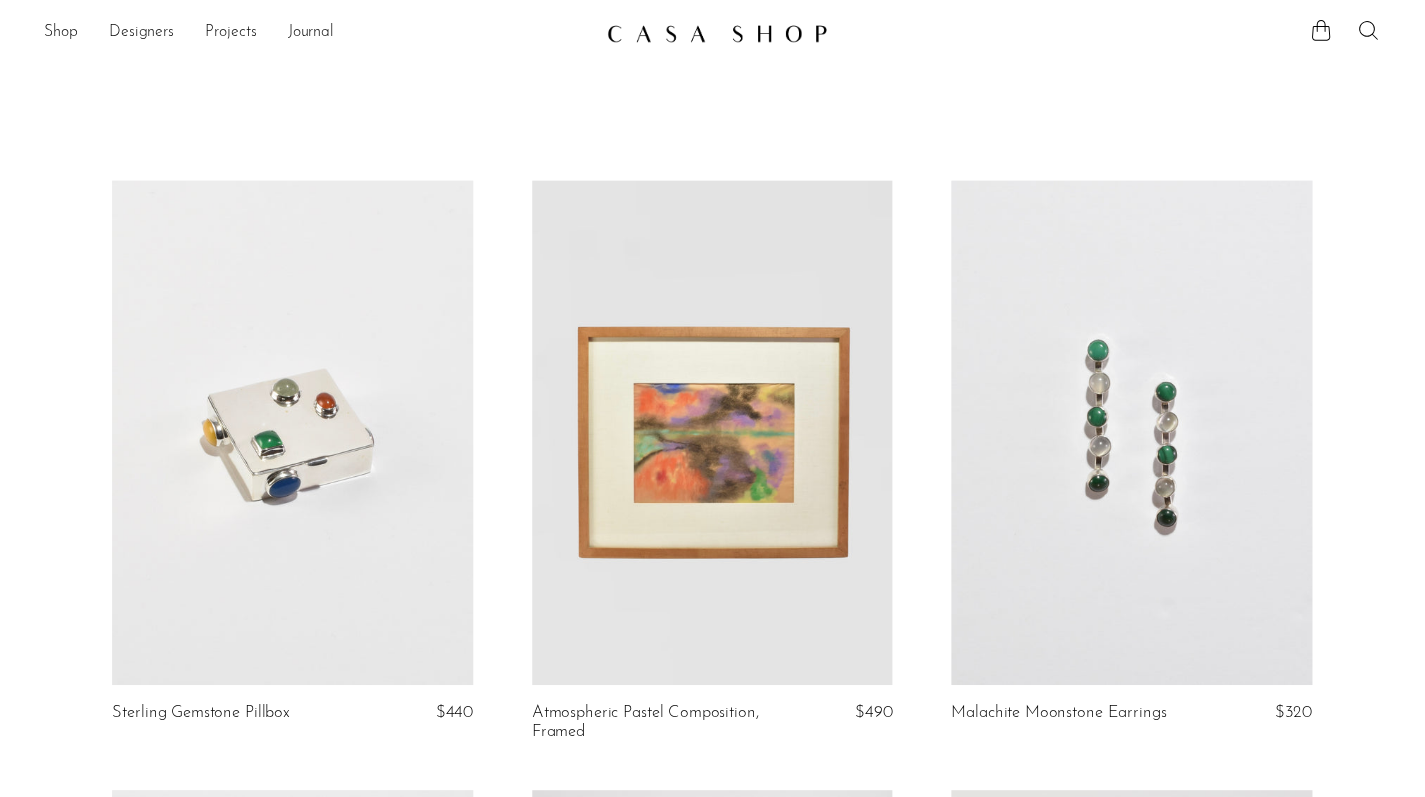 scroll, scrollTop: 0, scrollLeft: 0, axis: both 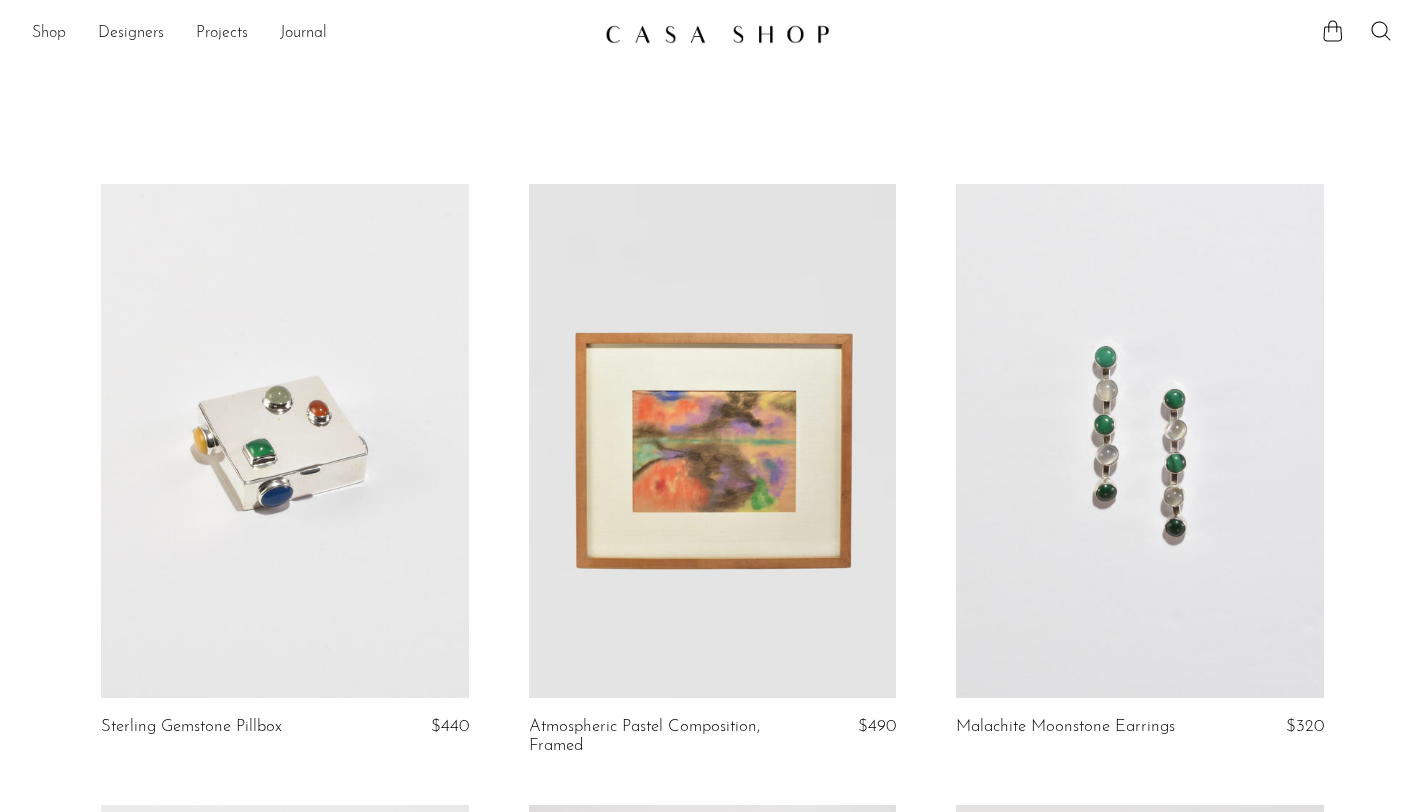 click on "Shop" at bounding box center (49, 34) 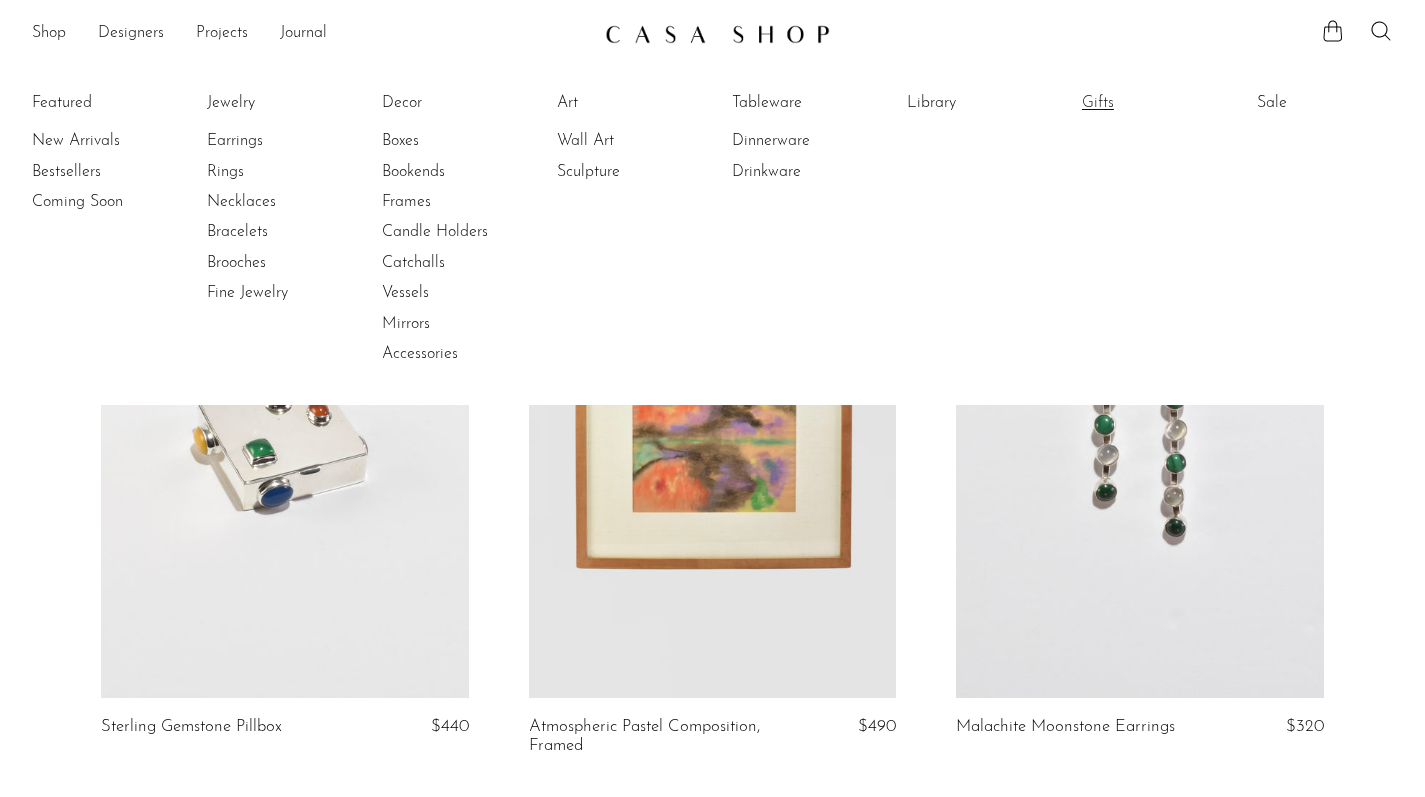 click on "Gifts" at bounding box center (1157, 103) 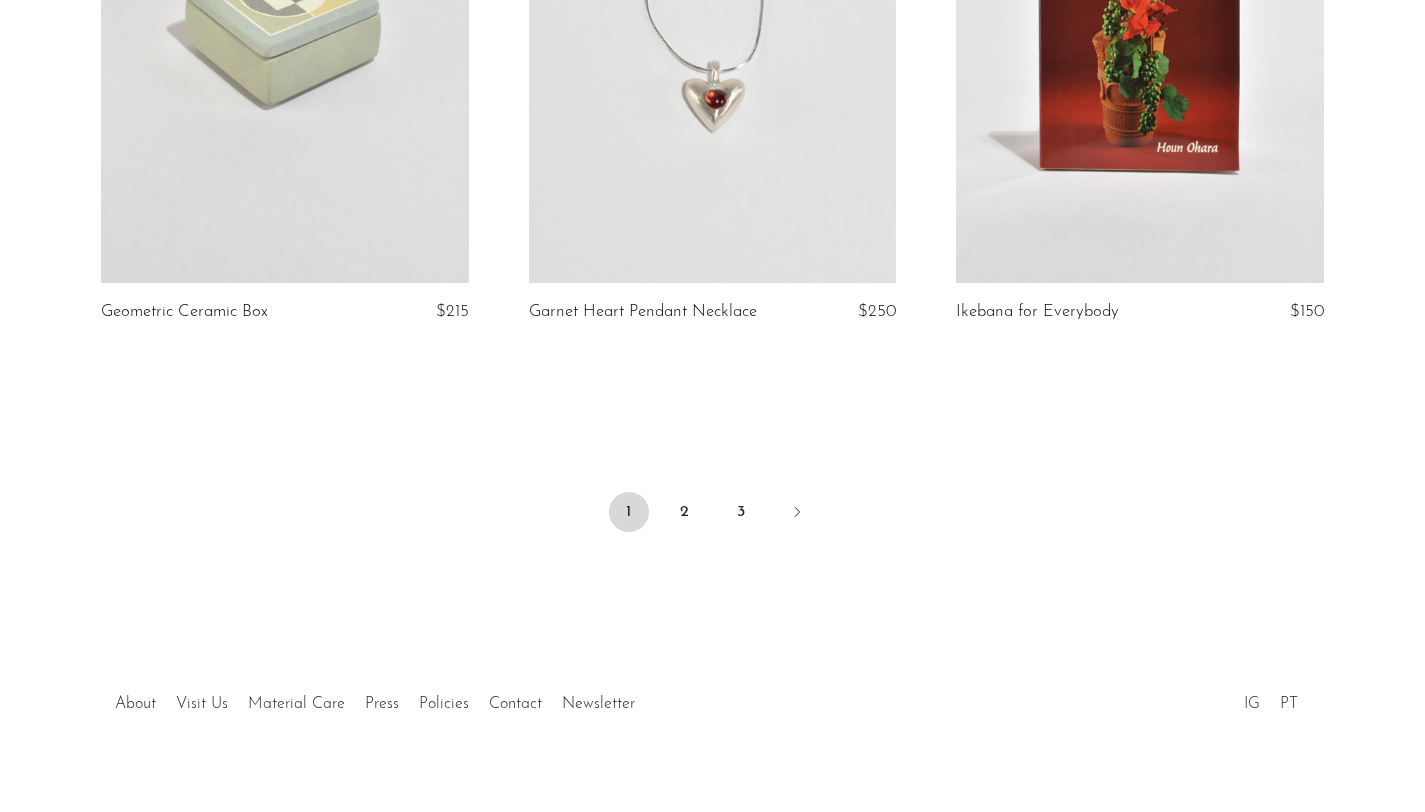 scroll, scrollTop: 7131, scrollLeft: 0, axis: vertical 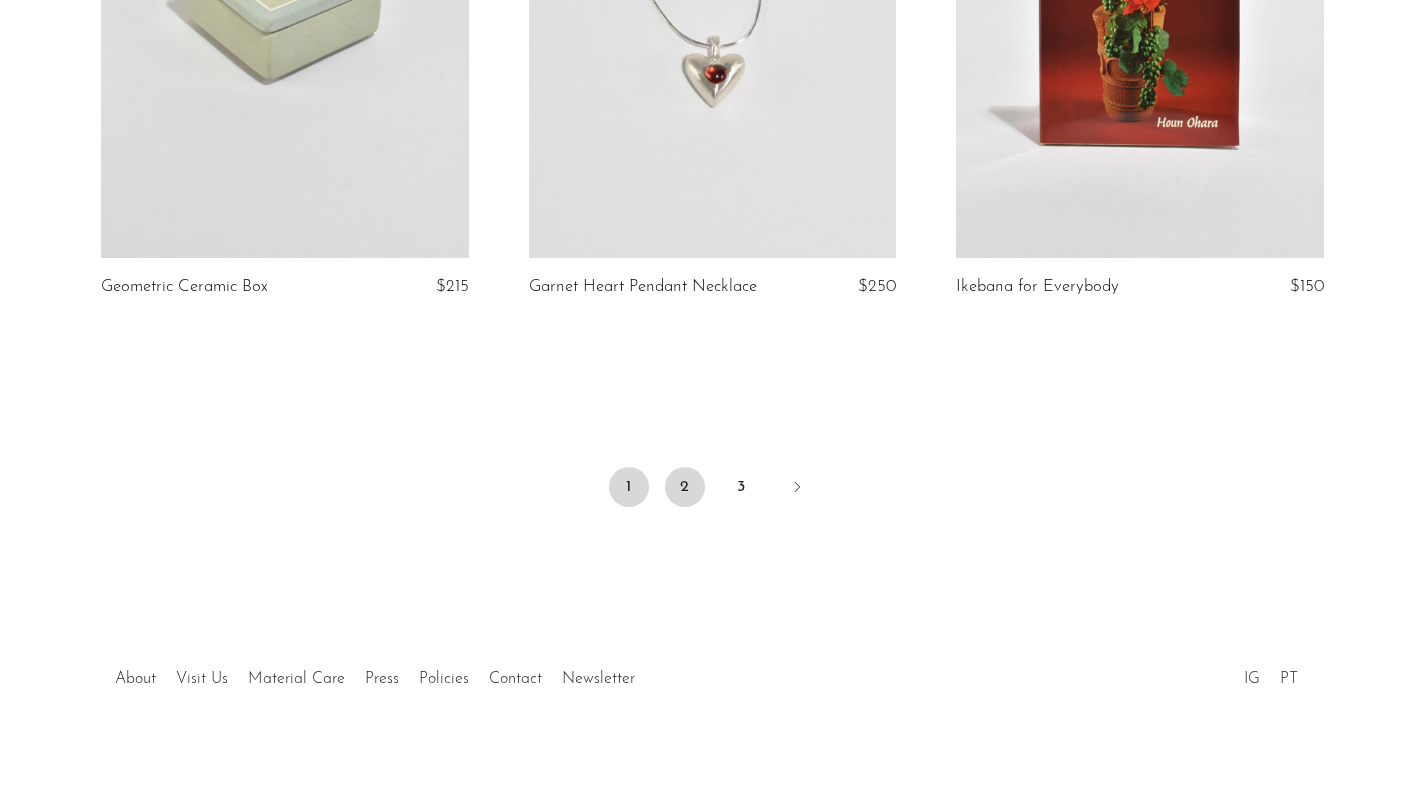click on "2" at bounding box center [685, 487] 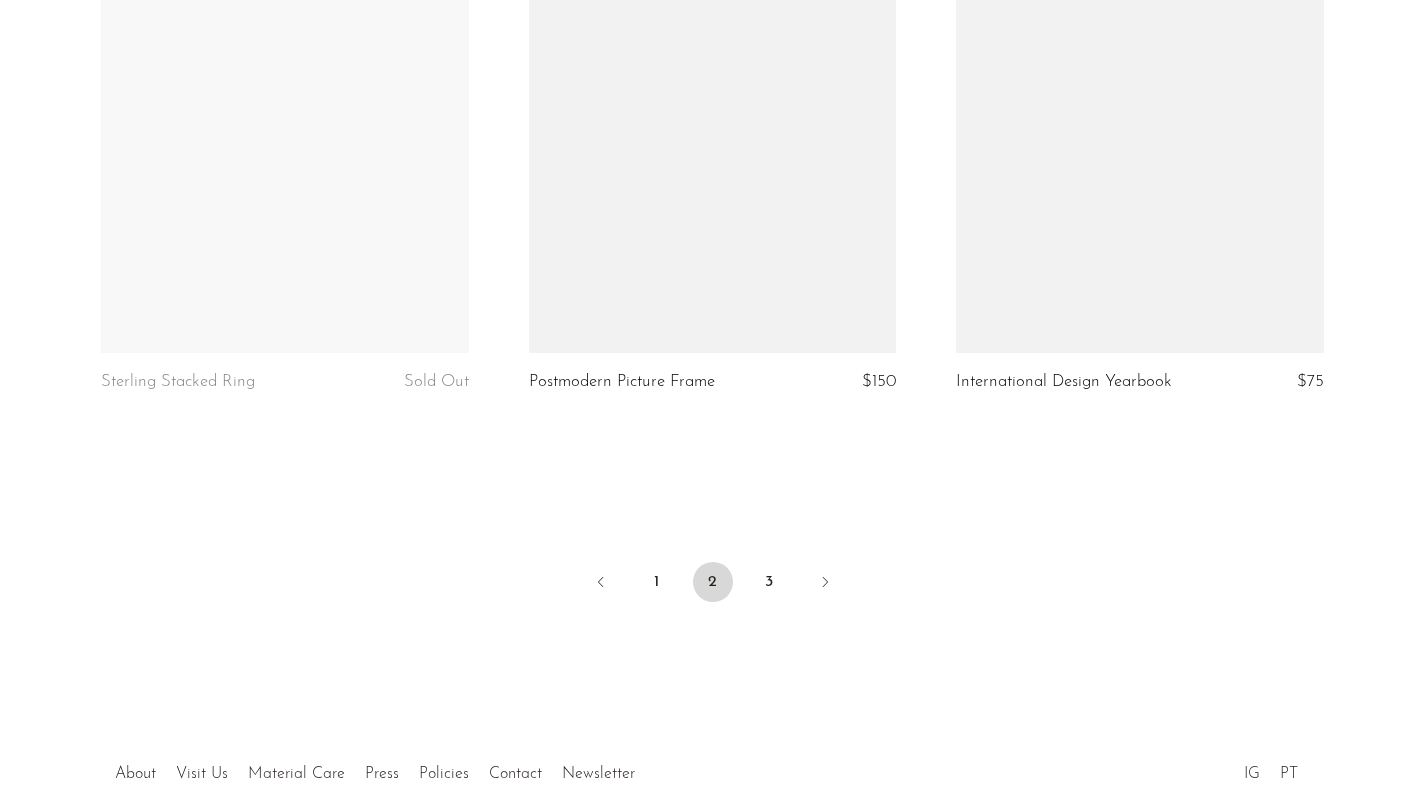 scroll, scrollTop: 7010, scrollLeft: 0, axis: vertical 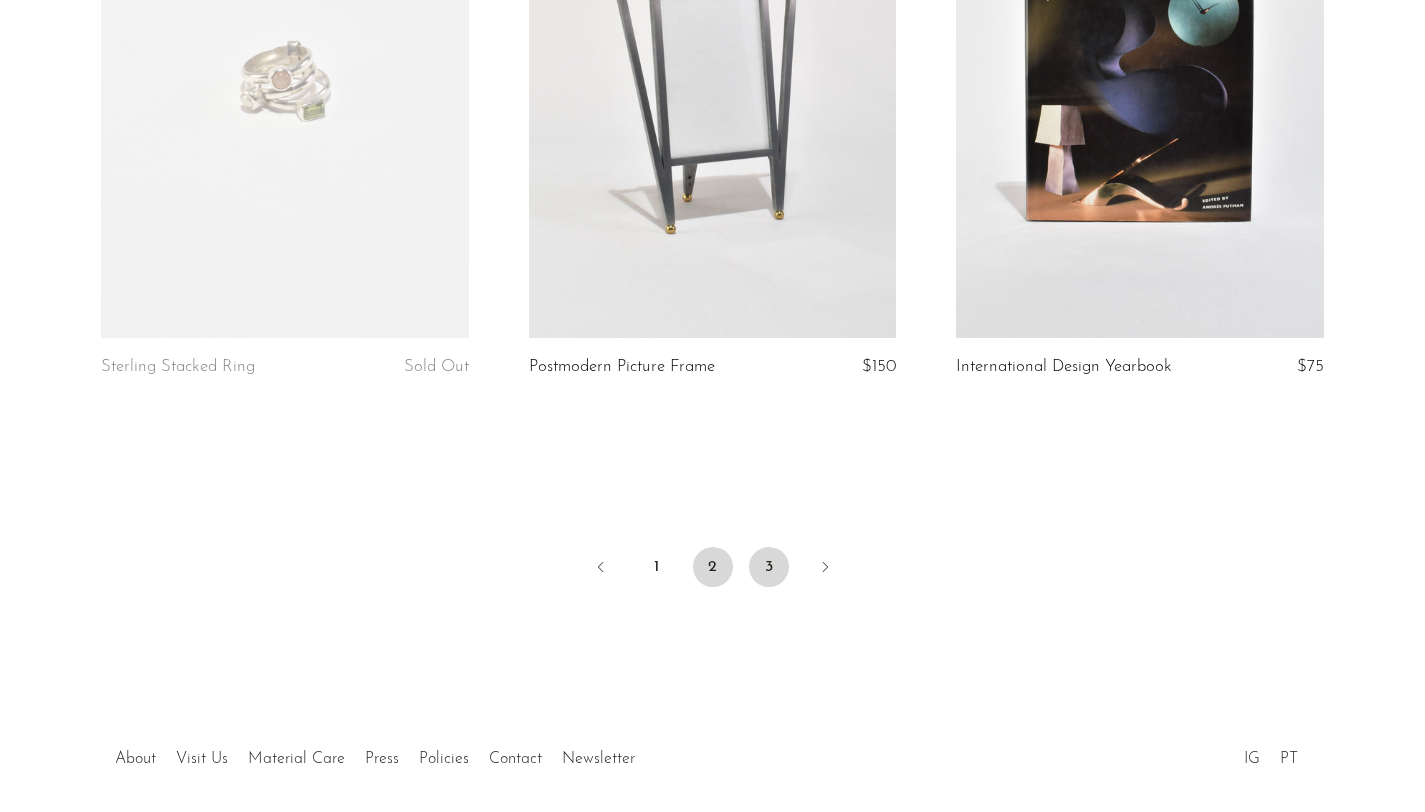 click on "3" at bounding box center [769, 567] 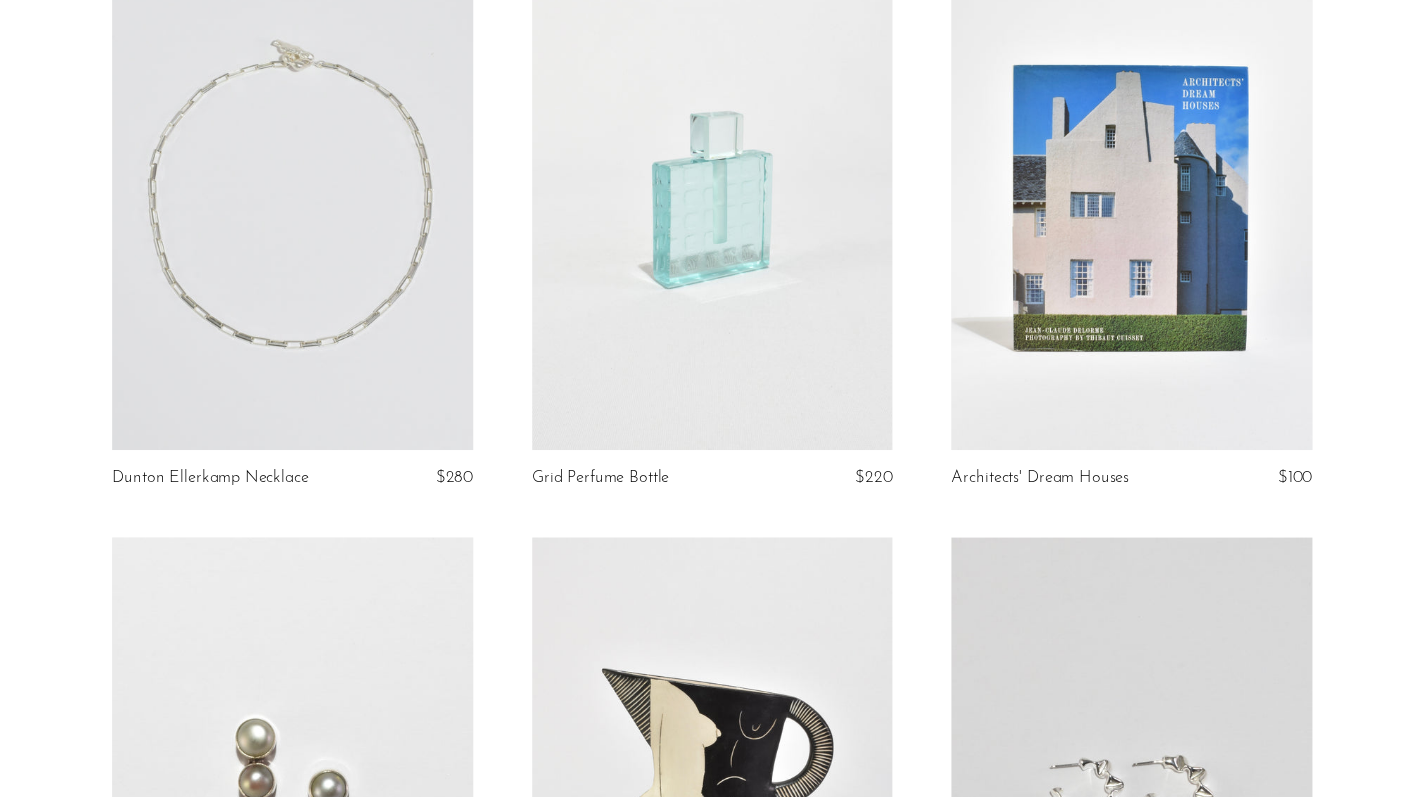 scroll, scrollTop: 0, scrollLeft: 0, axis: both 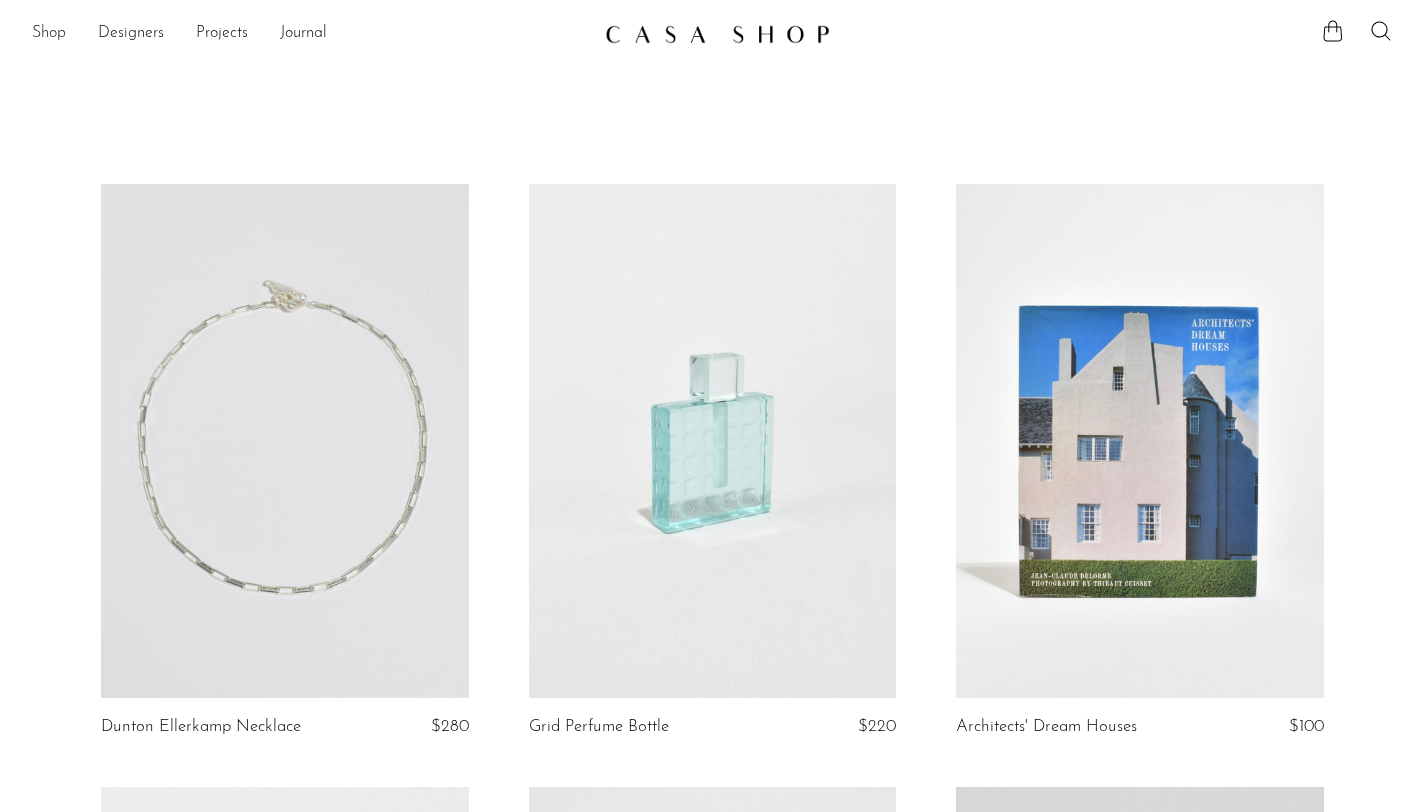 click on "Shop" at bounding box center (49, 34) 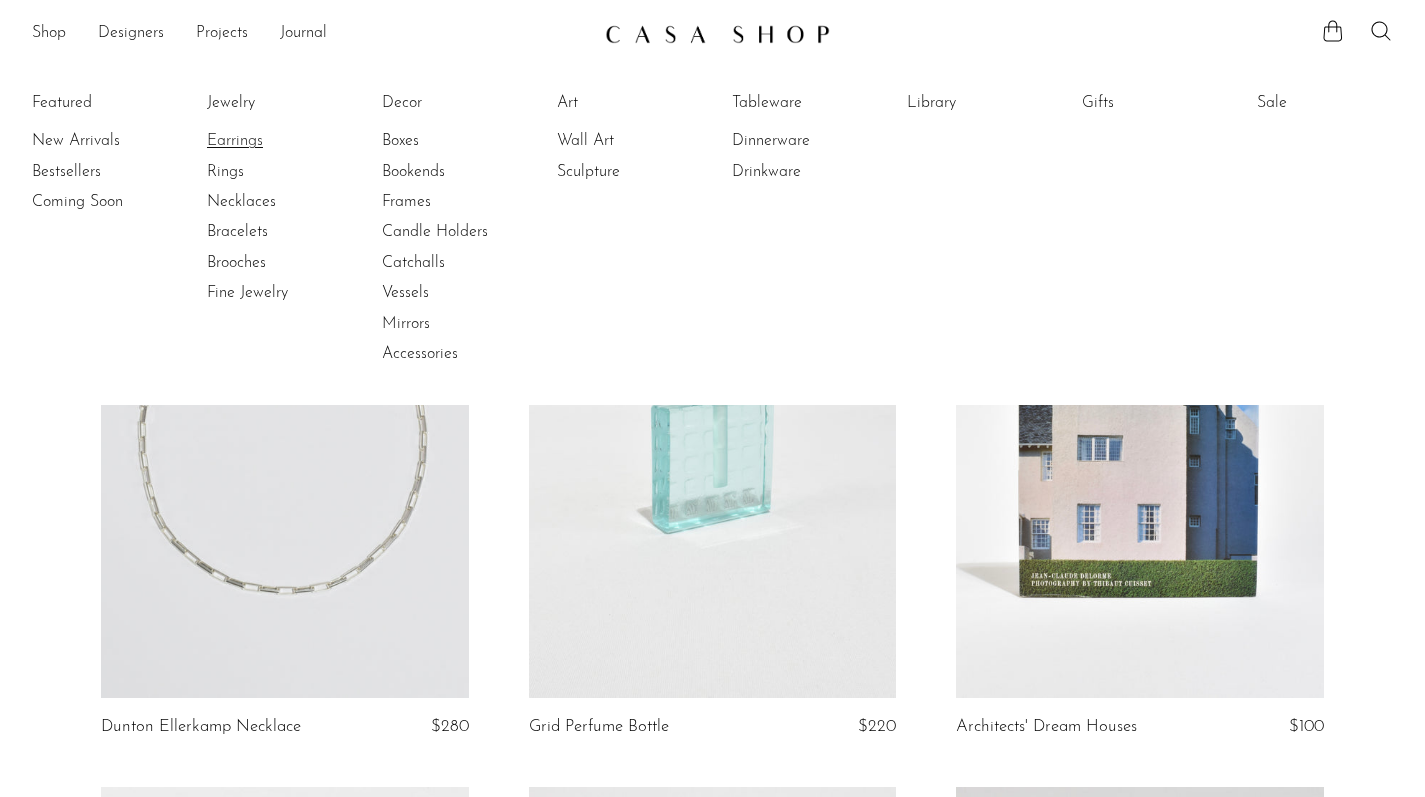click on "Earrings" at bounding box center (282, 141) 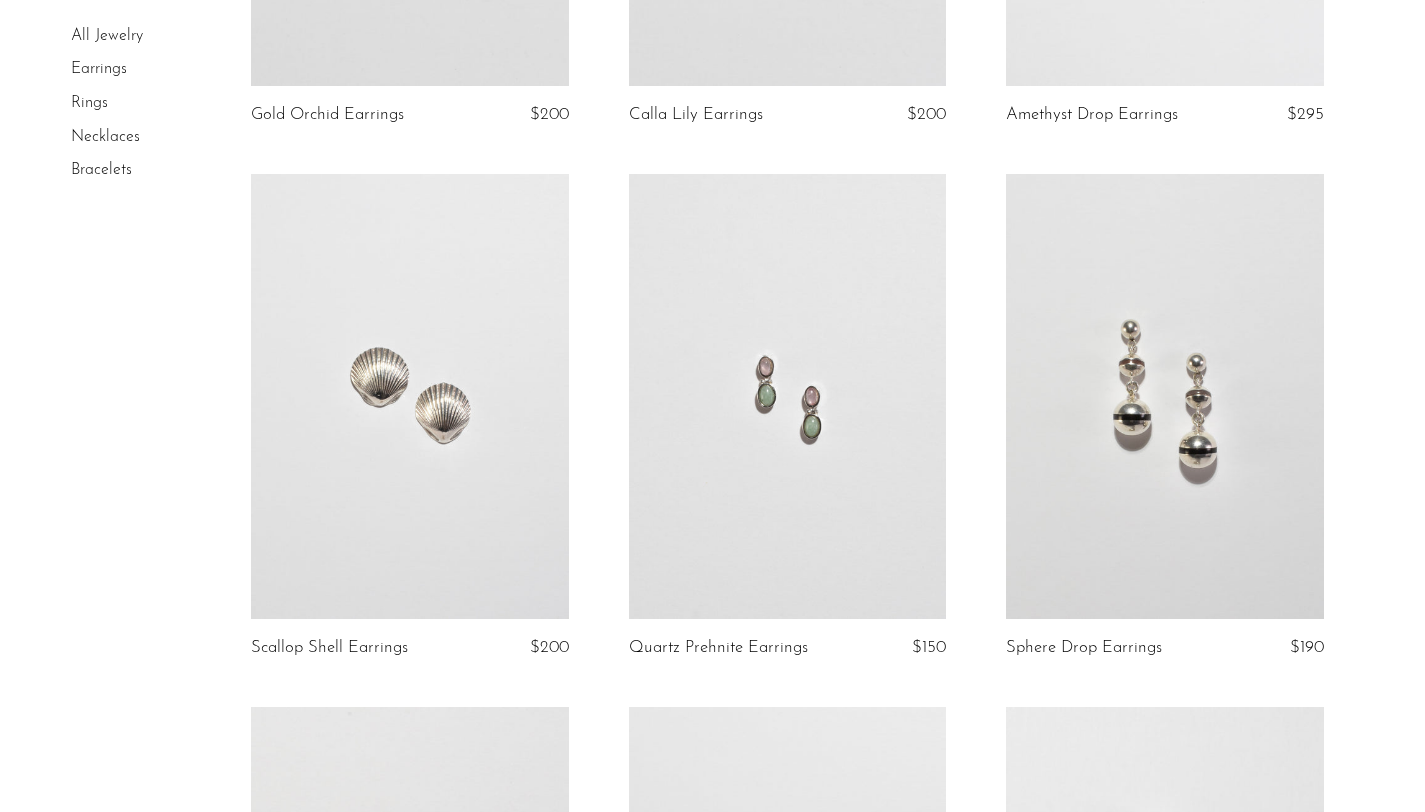 scroll, scrollTop: 3800, scrollLeft: 0, axis: vertical 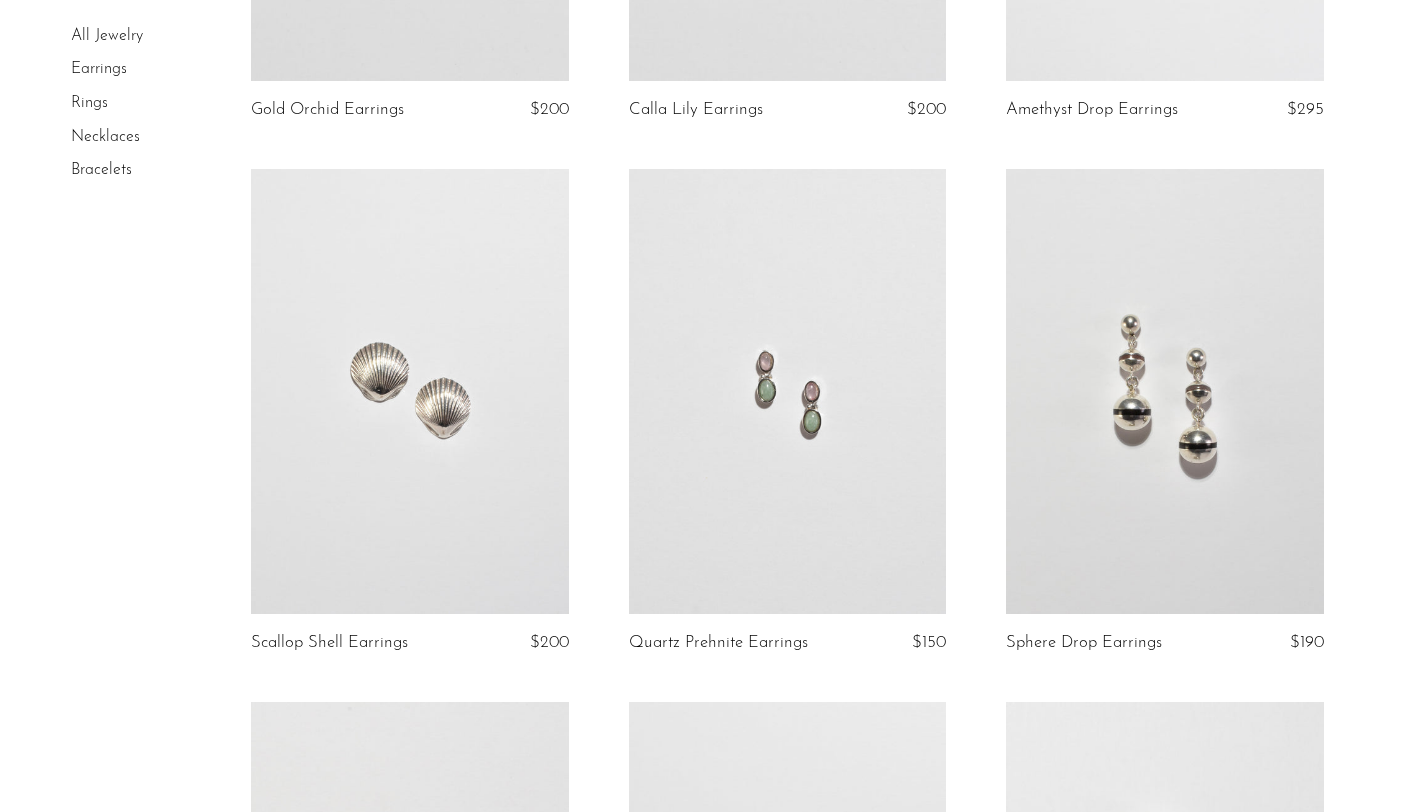 click at bounding box center [787, 391] 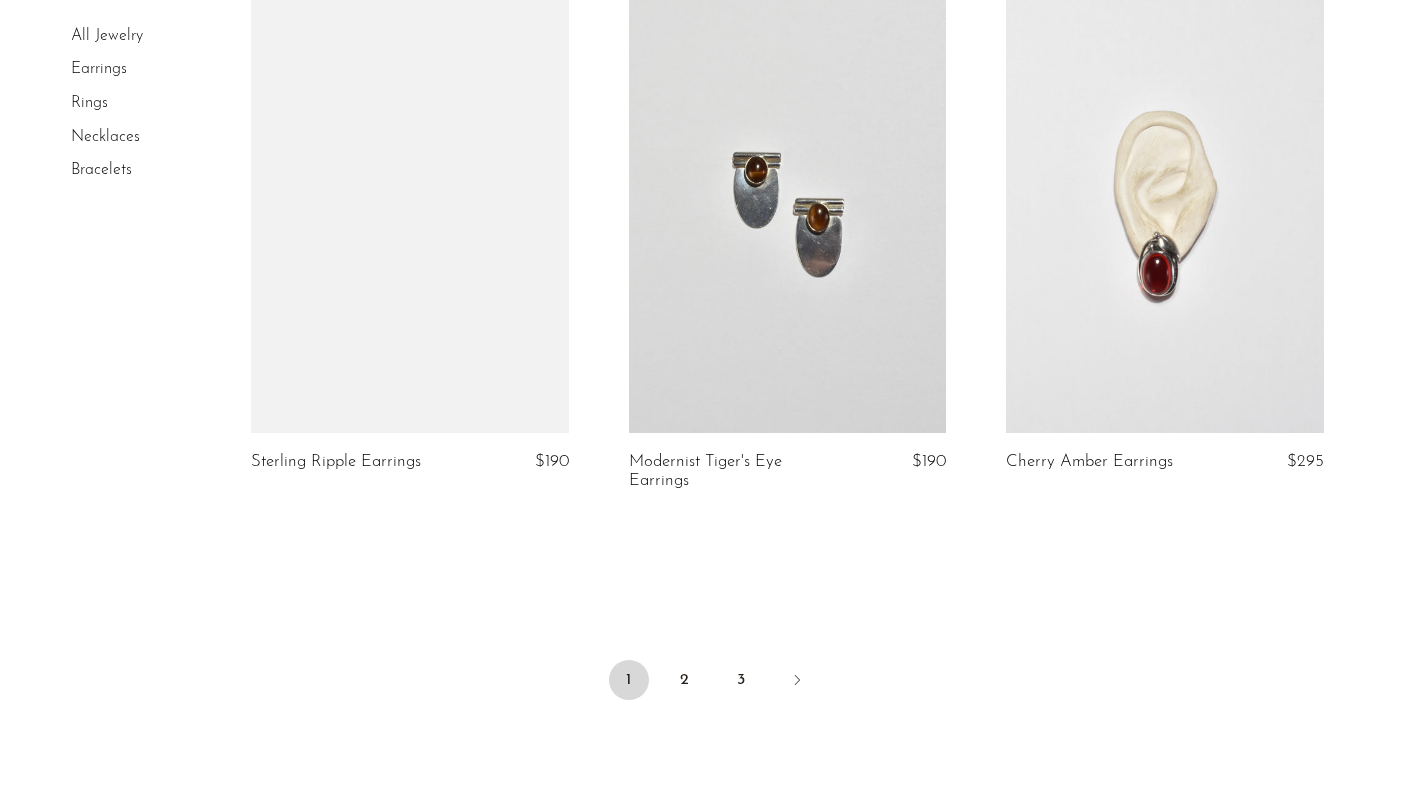 scroll, scrollTop: 6150, scrollLeft: 0, axis: vertical 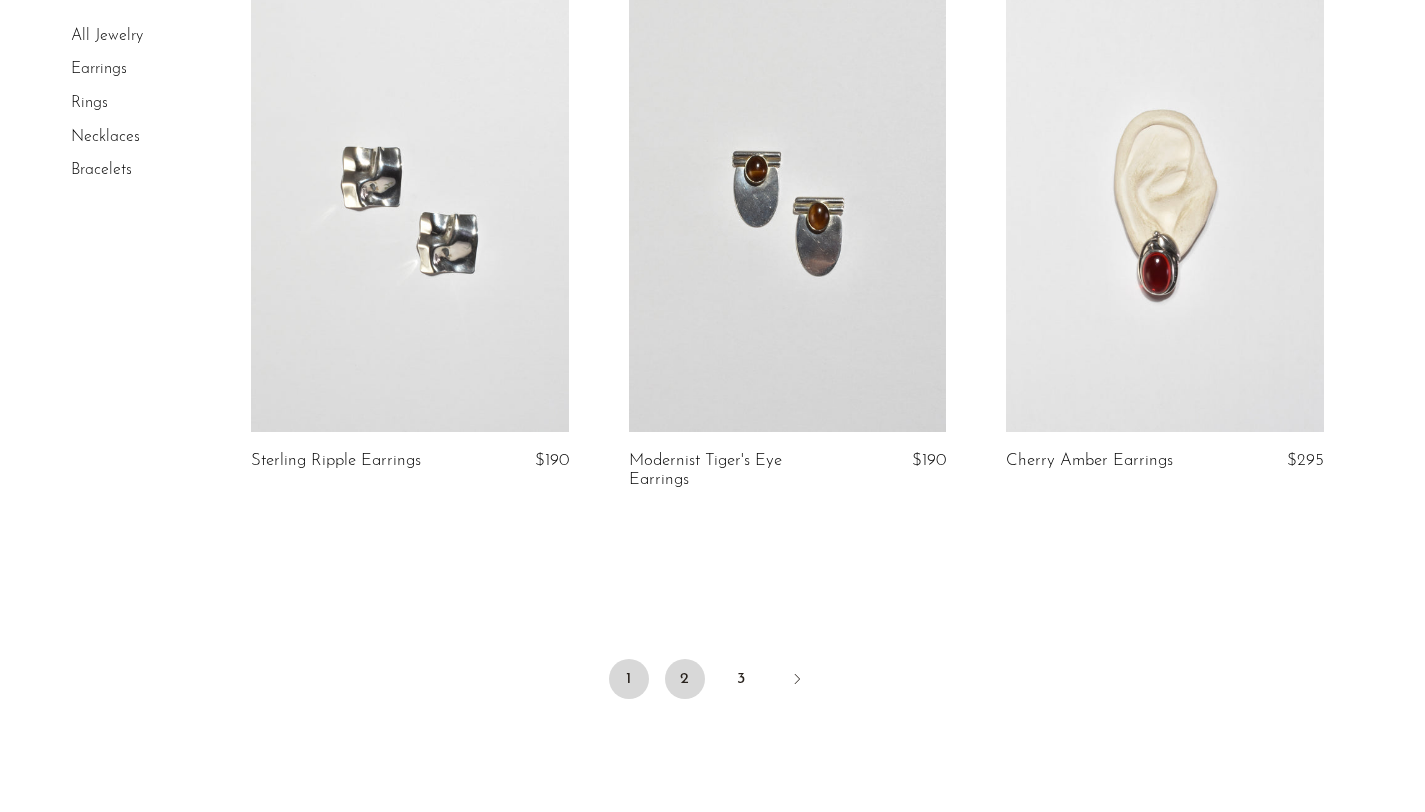 click on "2" at bounding box center [685, 679] 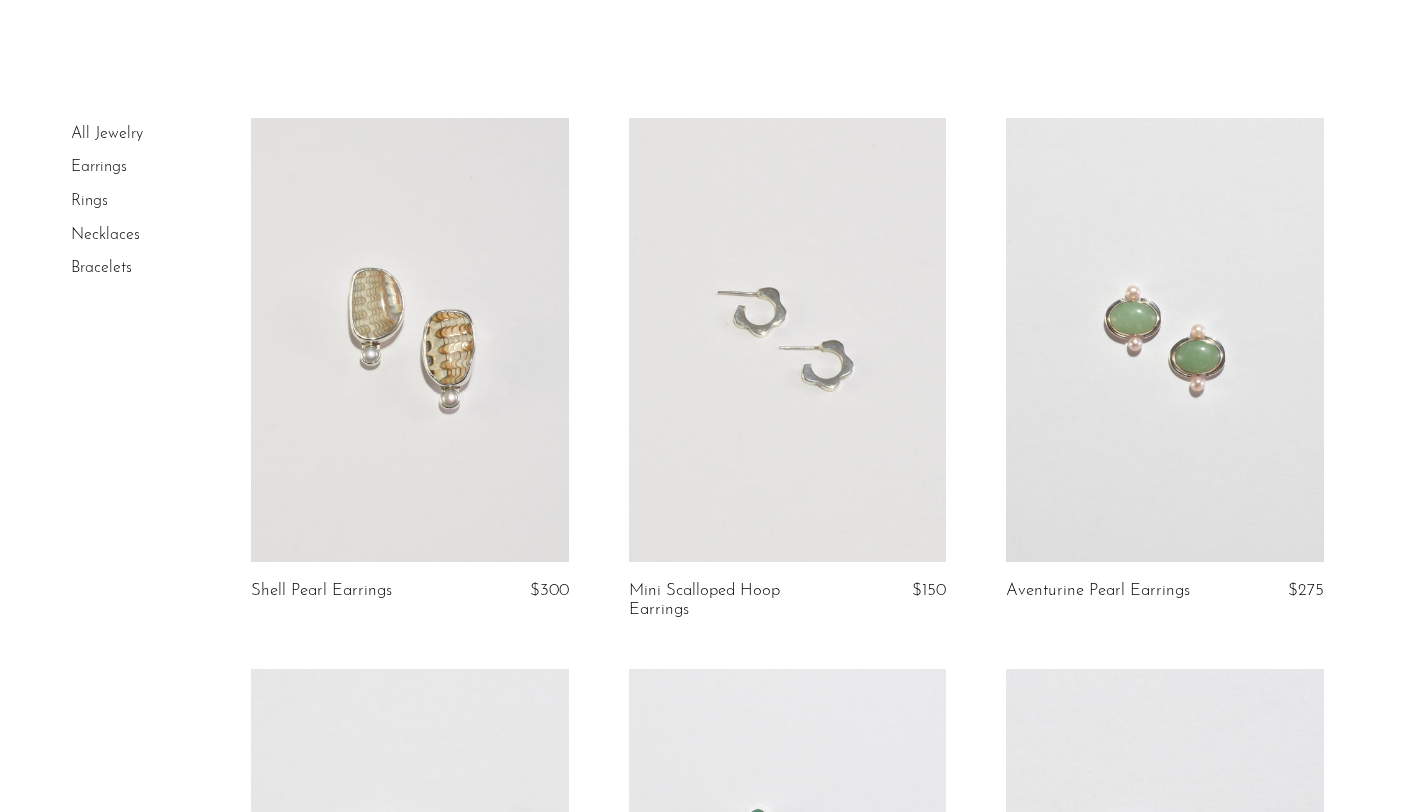 scroll, scrollTop: 0, scrollLeft: 0, axis: both 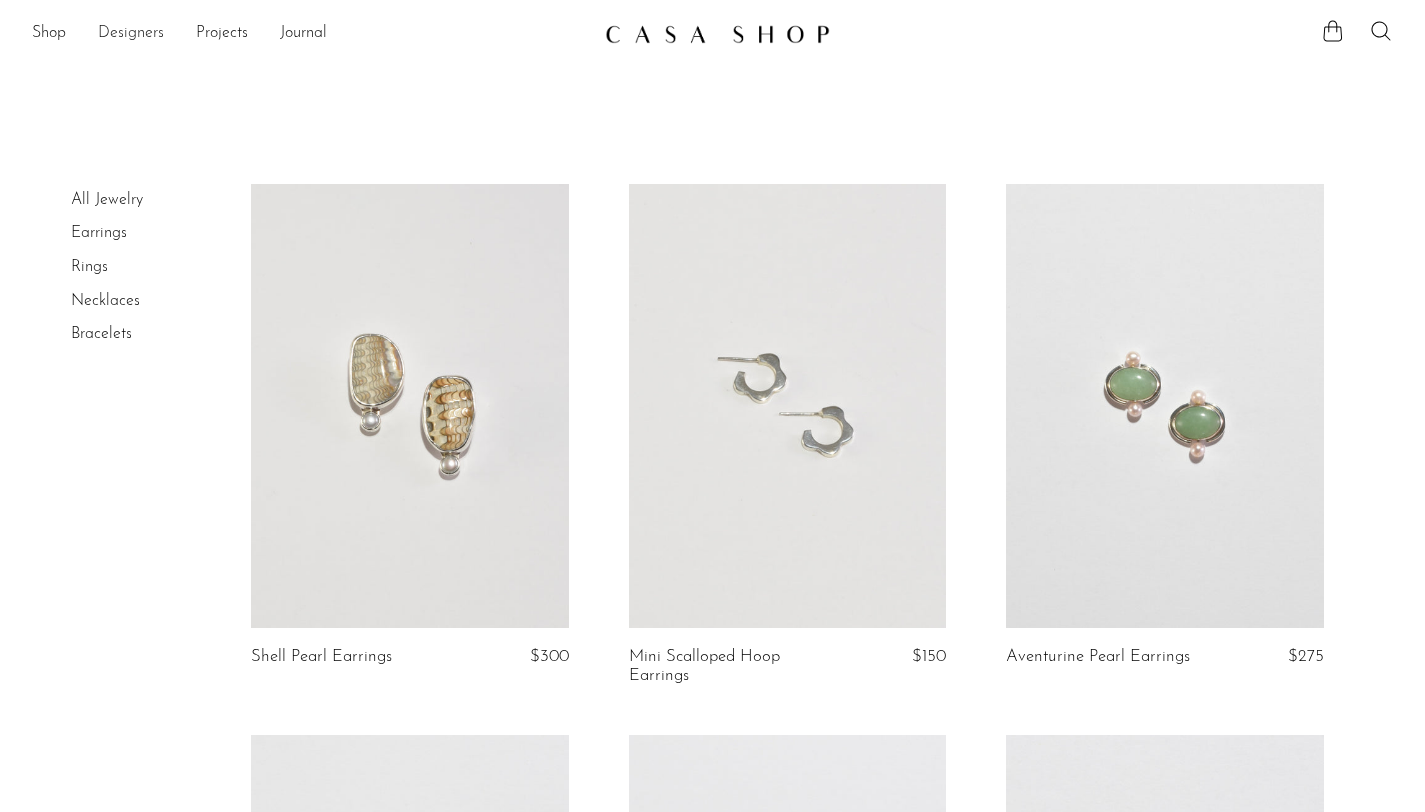 click on "Designers" at bounding box center [131, 34] 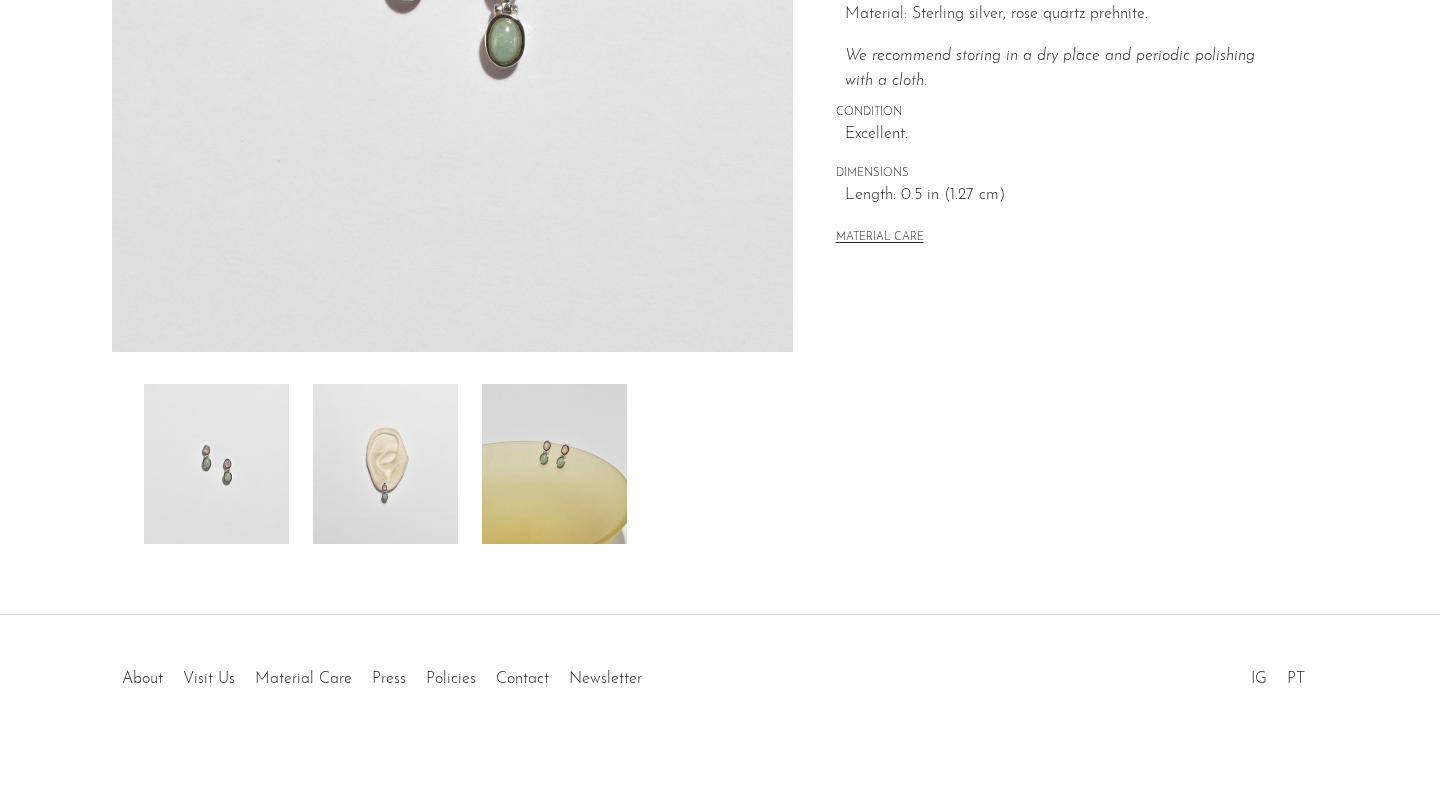 scroll, scrollTop: 490, scrollLeft: 0, axis: vertical 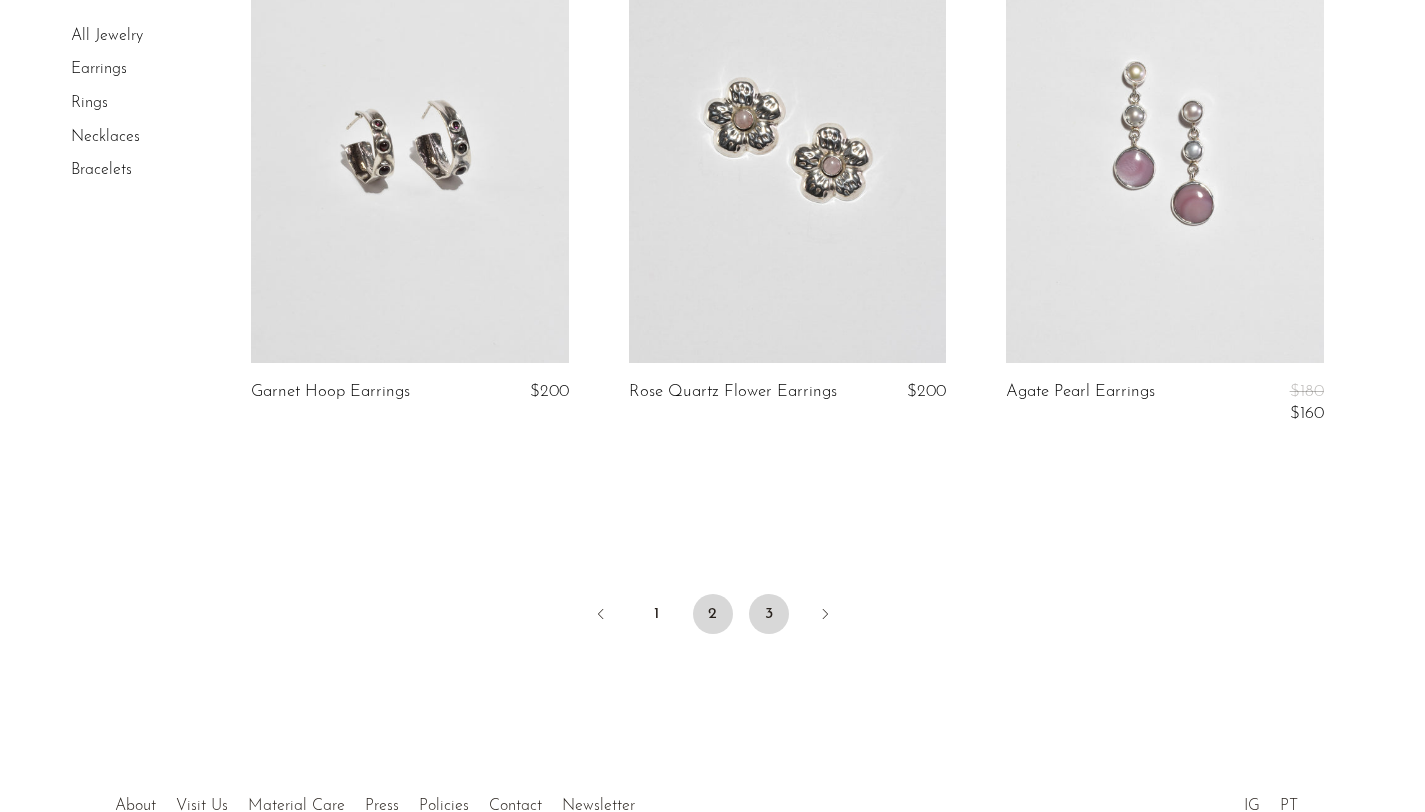 click on "3" at bounding box center [769, 614] 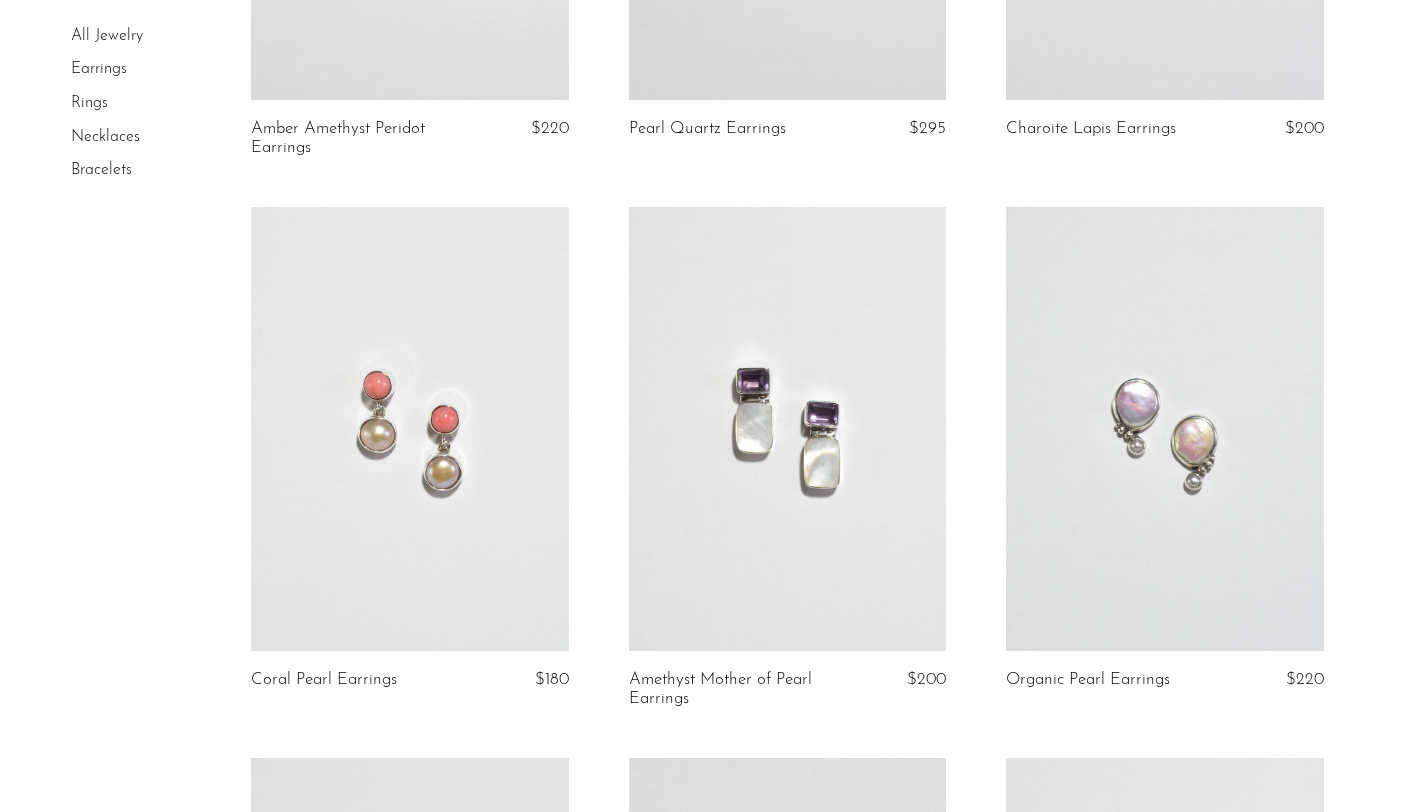 scroll, scrollTop: 4818, scrollLeft: 0, axis: vertical 